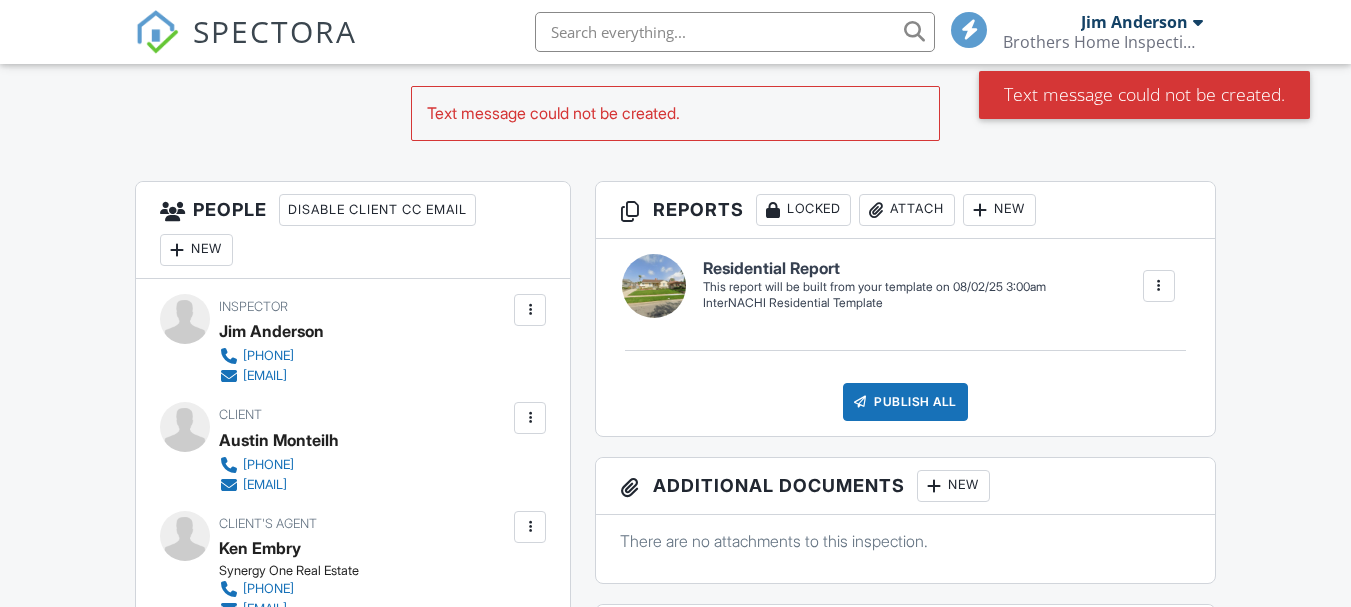 scroll, scrollTop: 500, scrollLeft: 0, axis: vertical 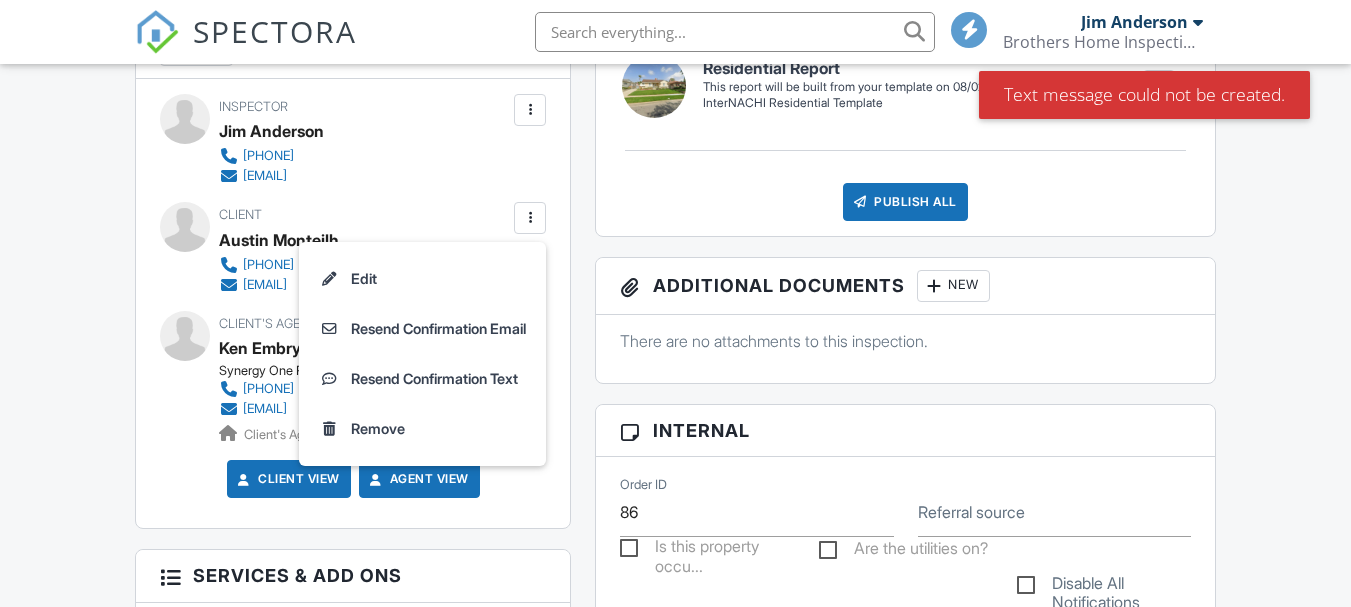 click at bounding box center (530, 218) 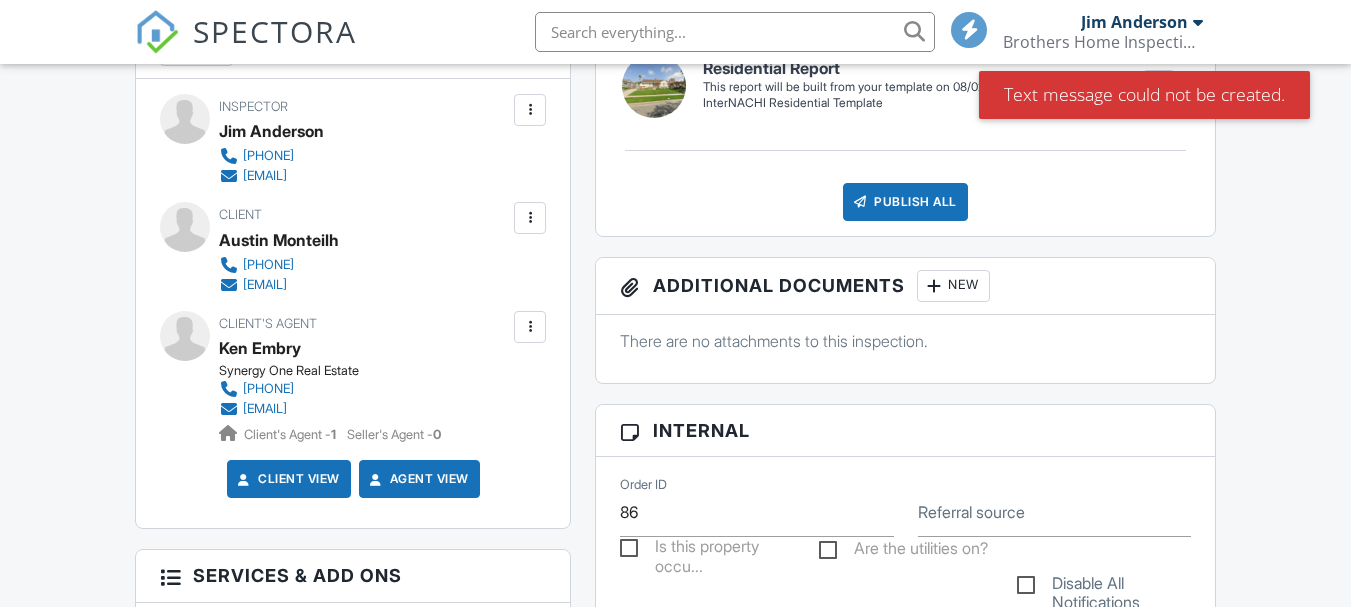 click at bounding box center [530, 218] 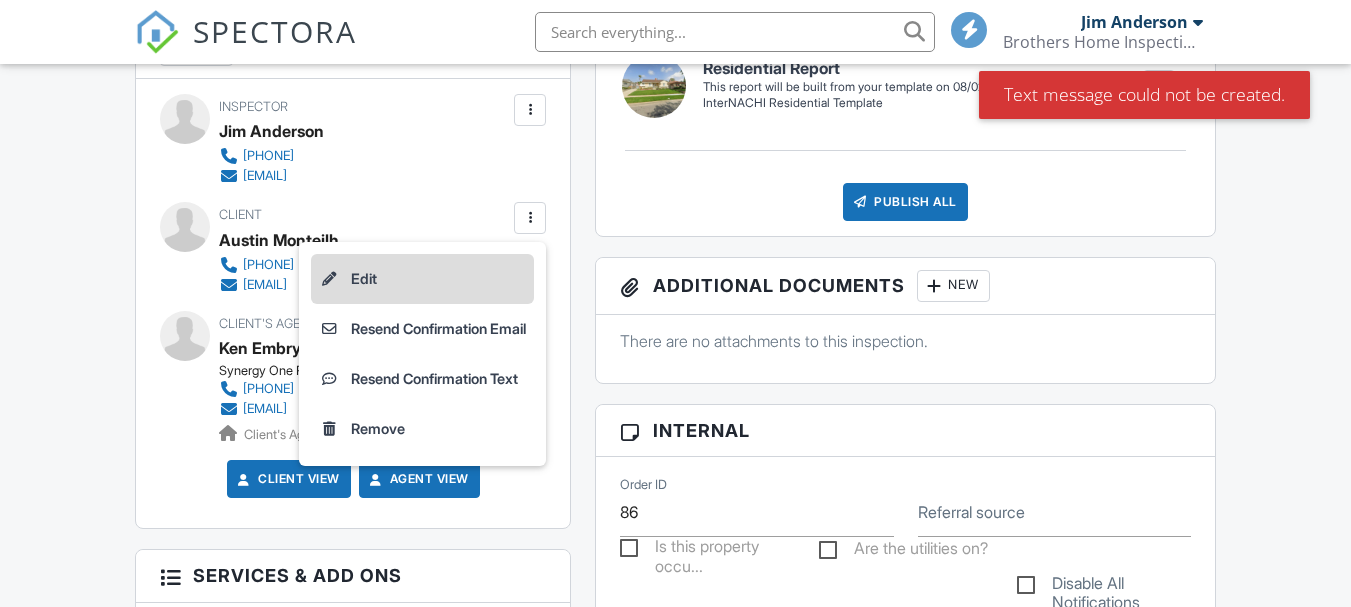 click on "Edit" at bounding box center (422, 279) 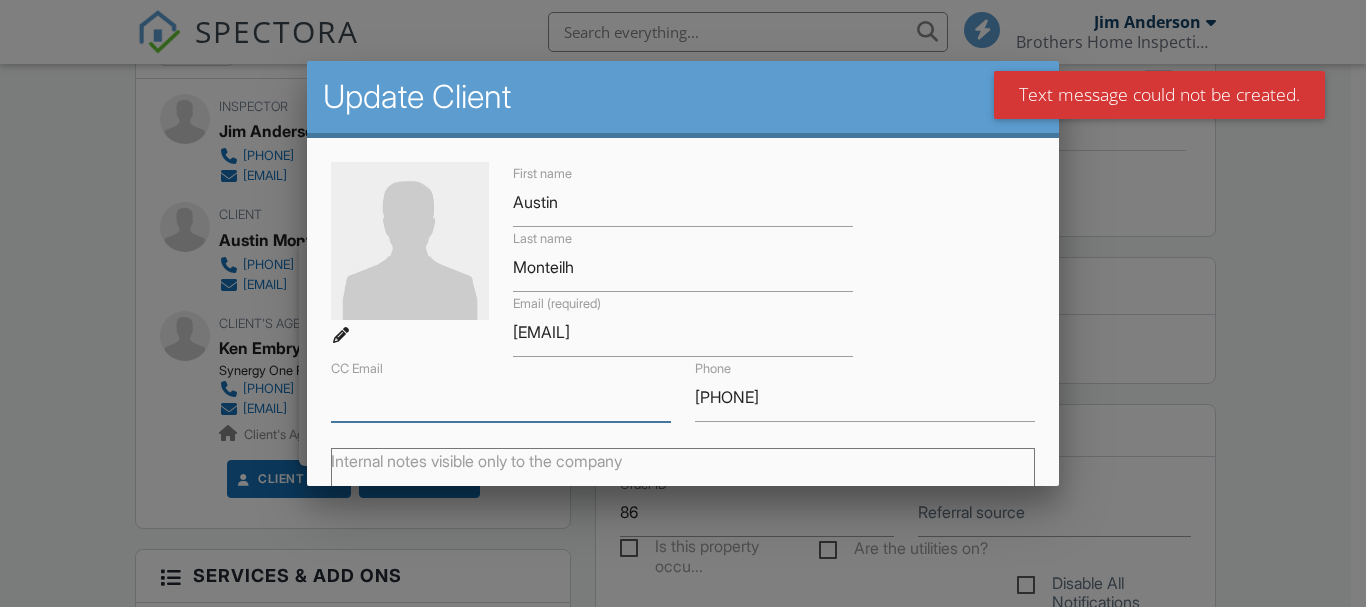 click on "CC Email" at bounding box center [501, 397] 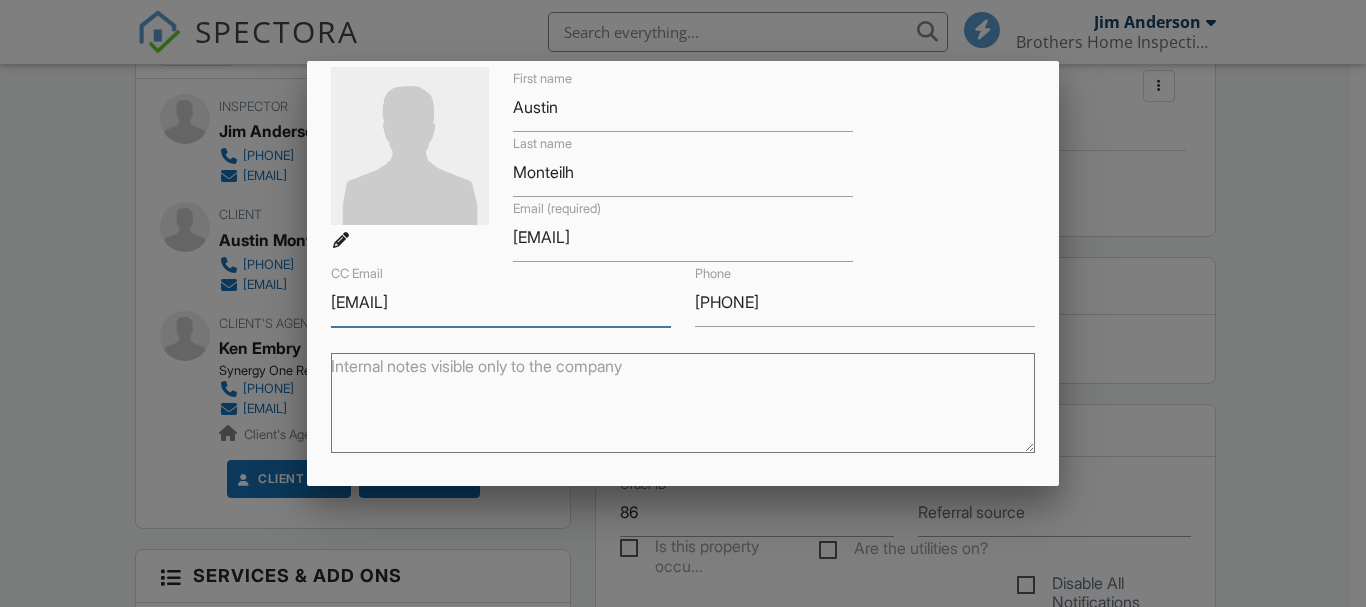 scroll, scrollTop: 100, scrollLeft: 0, axis: vertical 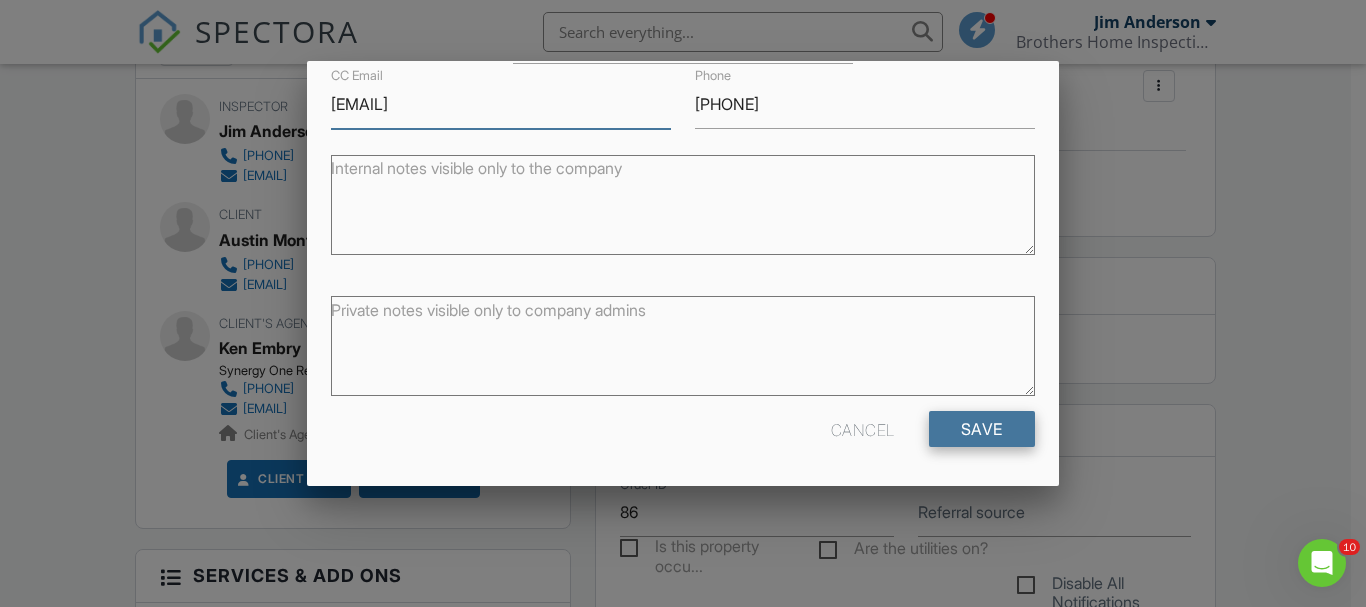 type on "Waterman.1089@gmail.com" 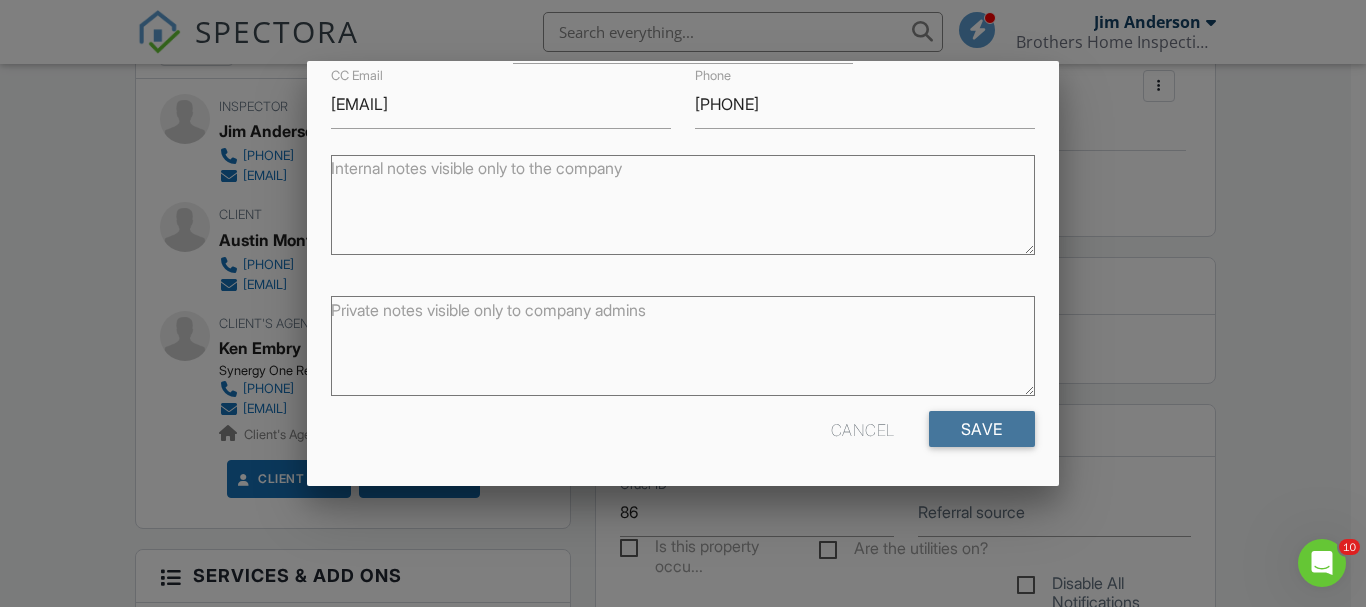 click on "Save" at bounding box center (982, 429) 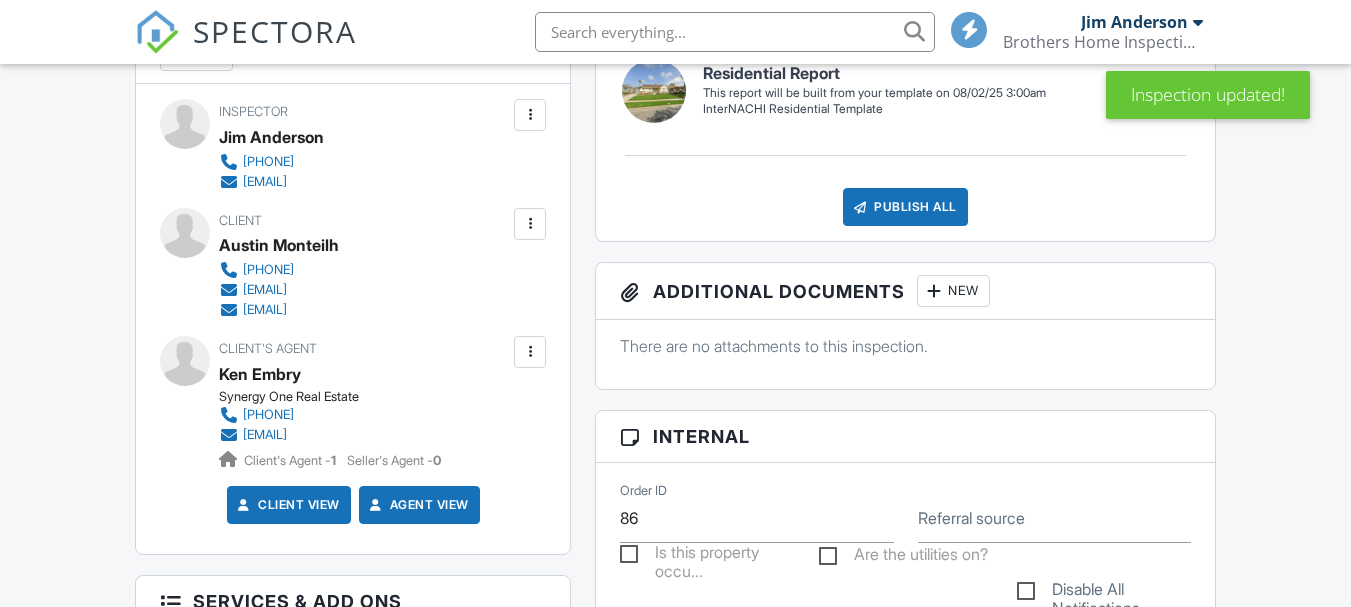 scroll, scrollTop: 600, scrollLeft: 0, axis: vertical 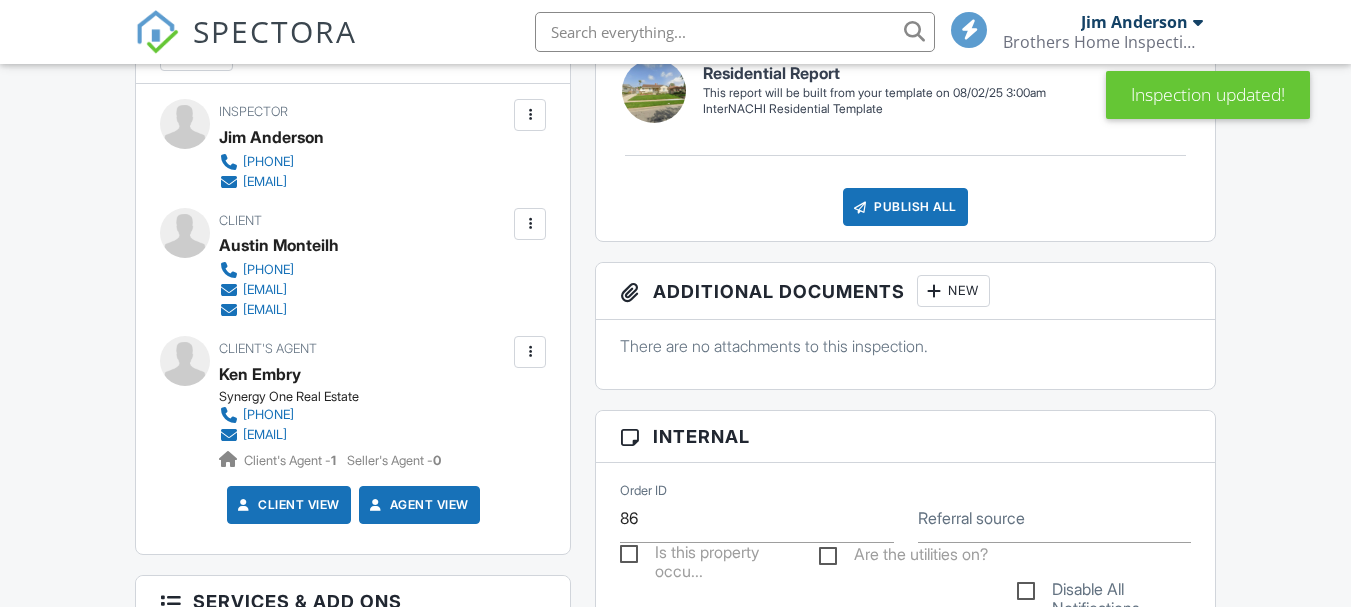 click at bounding box center [530, 224] 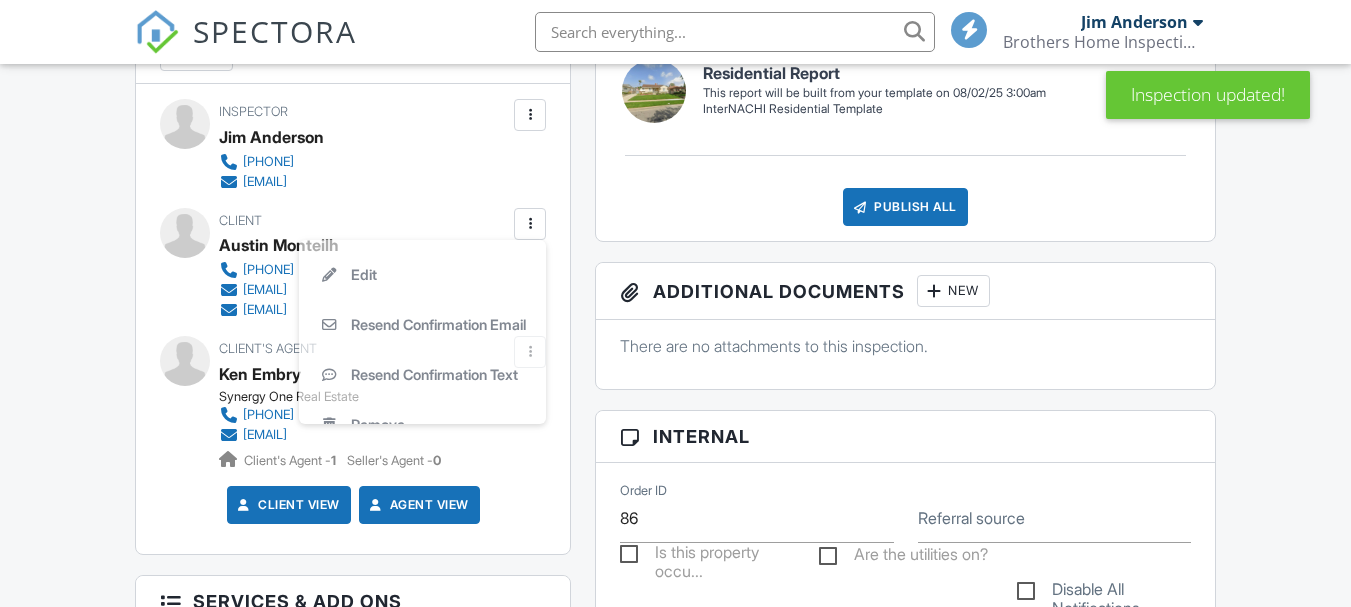 click at bounding box center (530, 224) 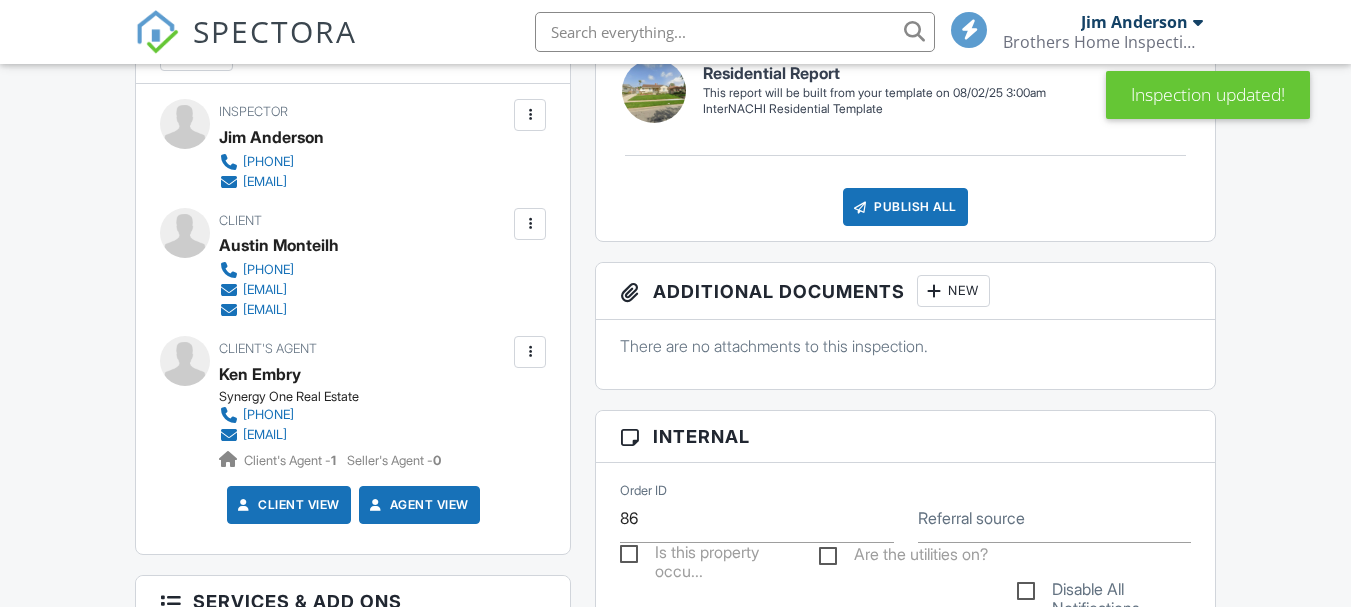 click at bounding box center (530, 224) 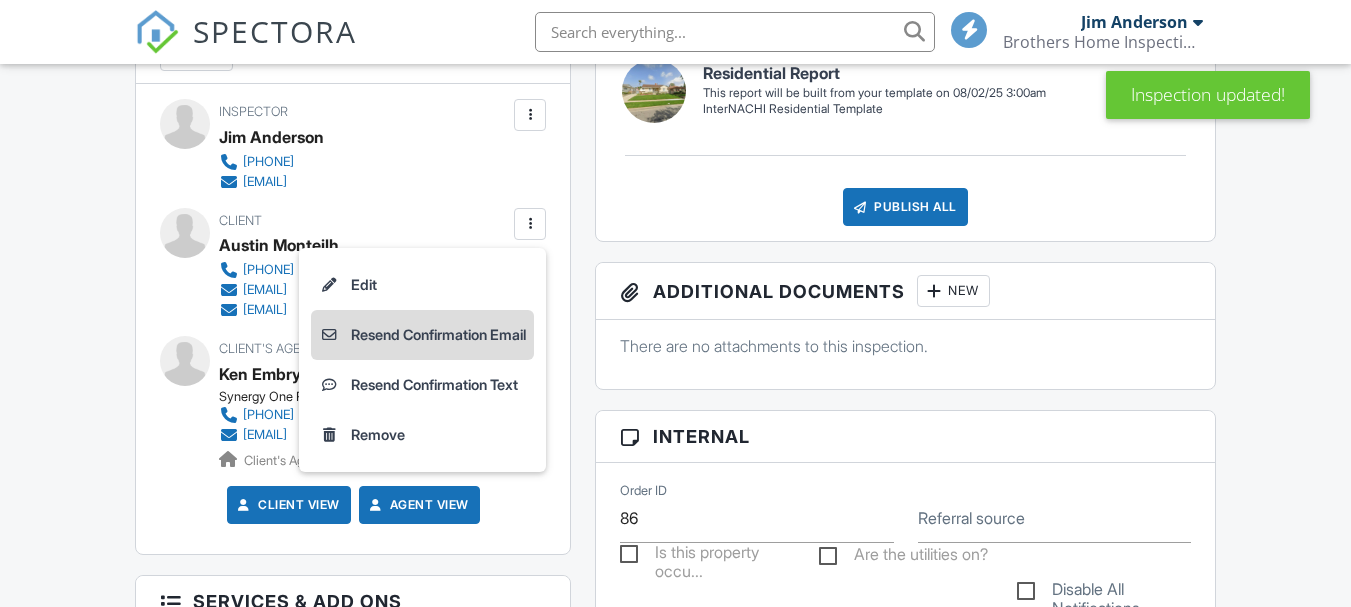 click on "Resend Confirmation Email" at bounding box center (422, 335) 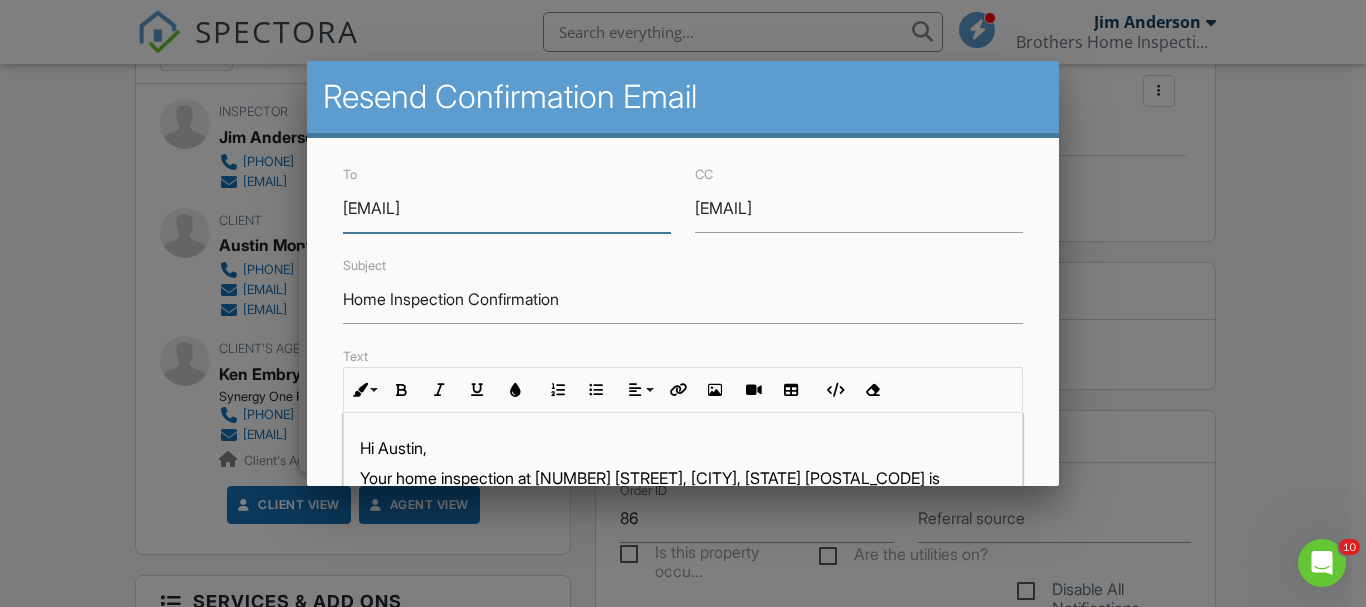 scroll, scrollTop: 0, scrollLeft: 0, axis: both 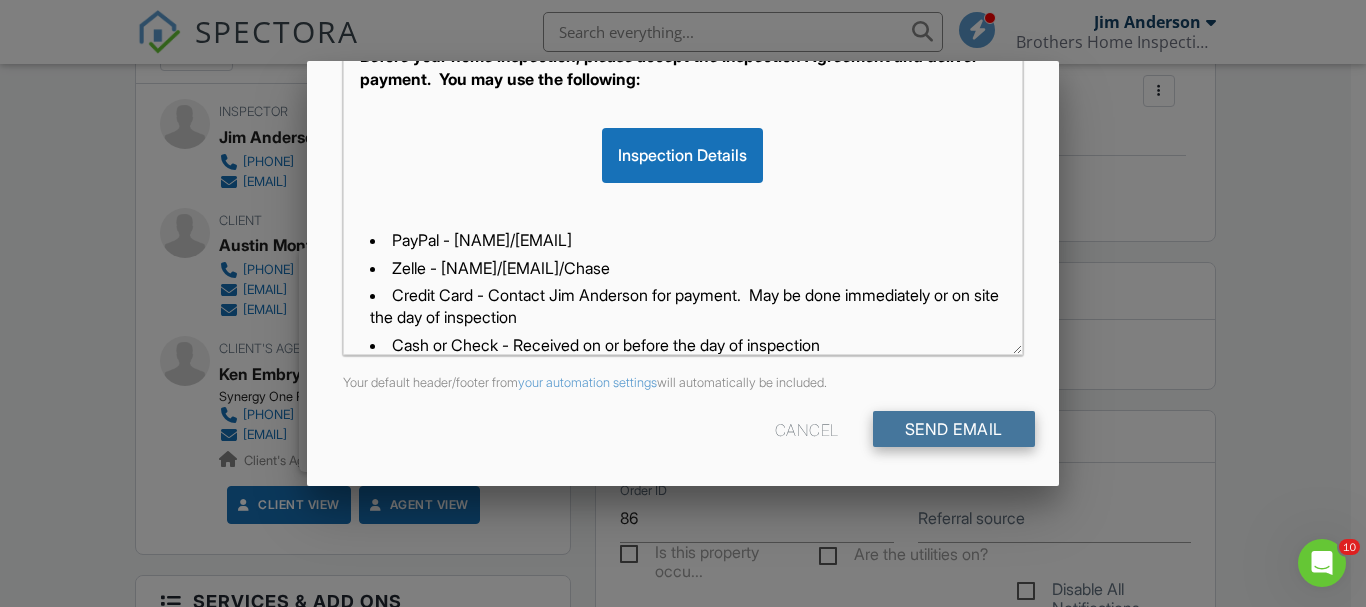 click on "Send Email" at bounding box center [954, 429] 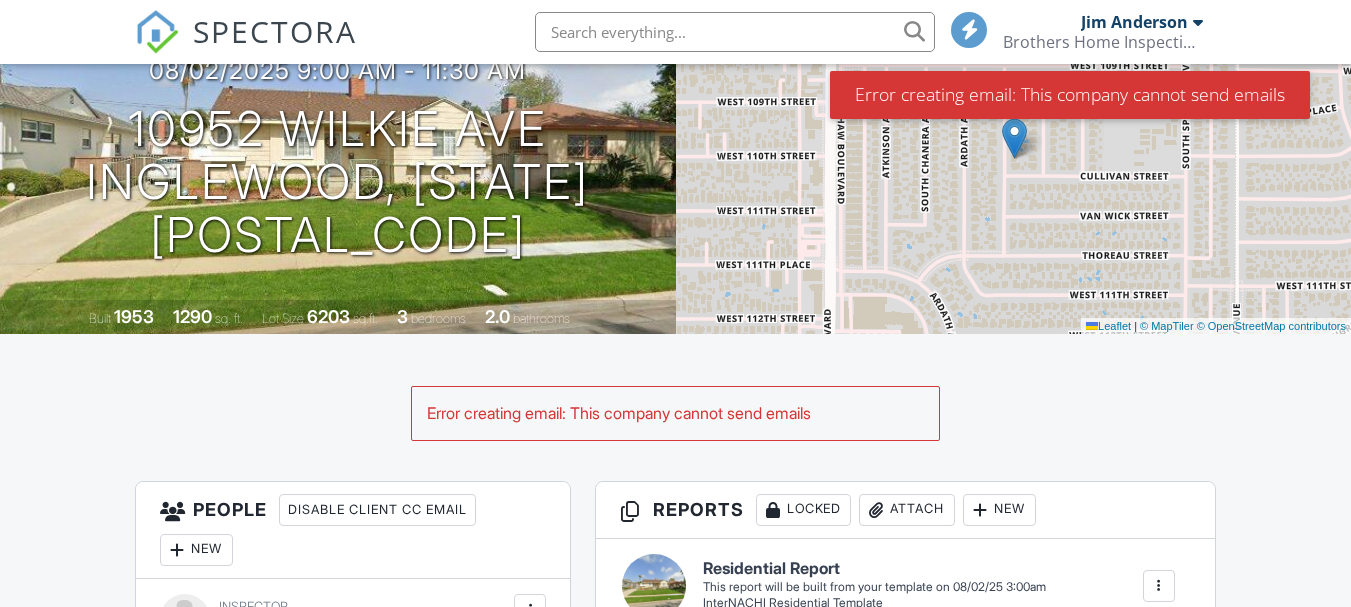 scroll, scrollTop: 200, scrollLeft: 0, axis: vertical 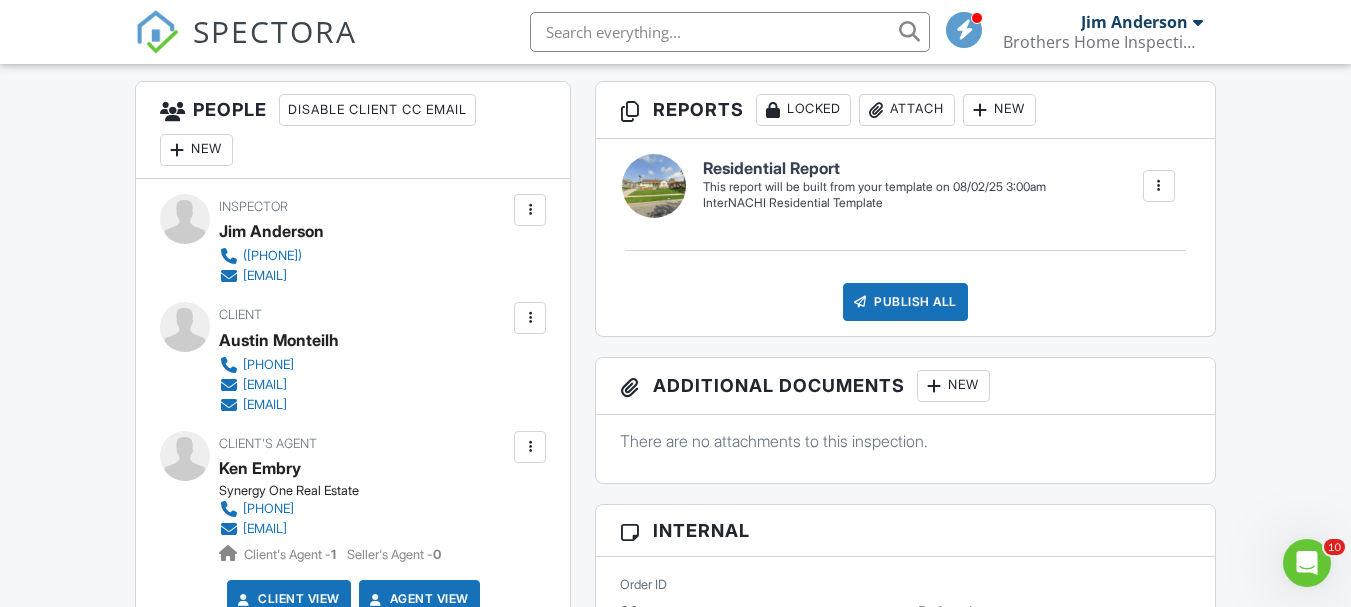 click at bounding box center (530, 318) 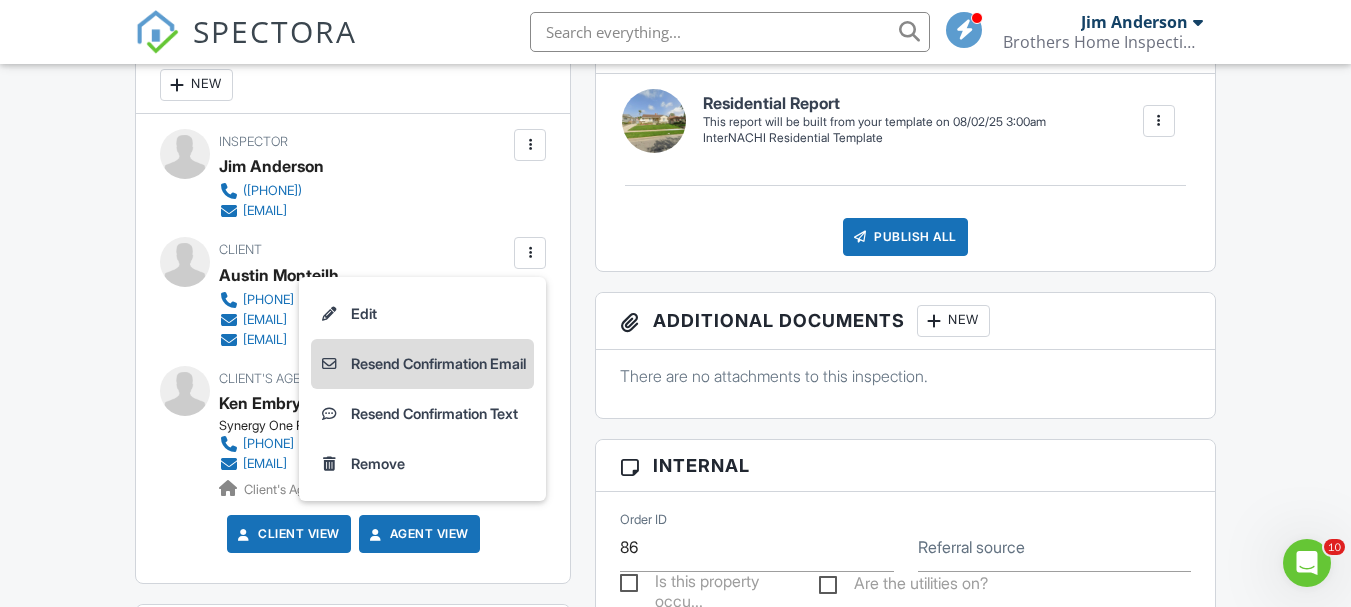 scroll, scrollTop: 700, scrollLeft: 0, axis: vertical 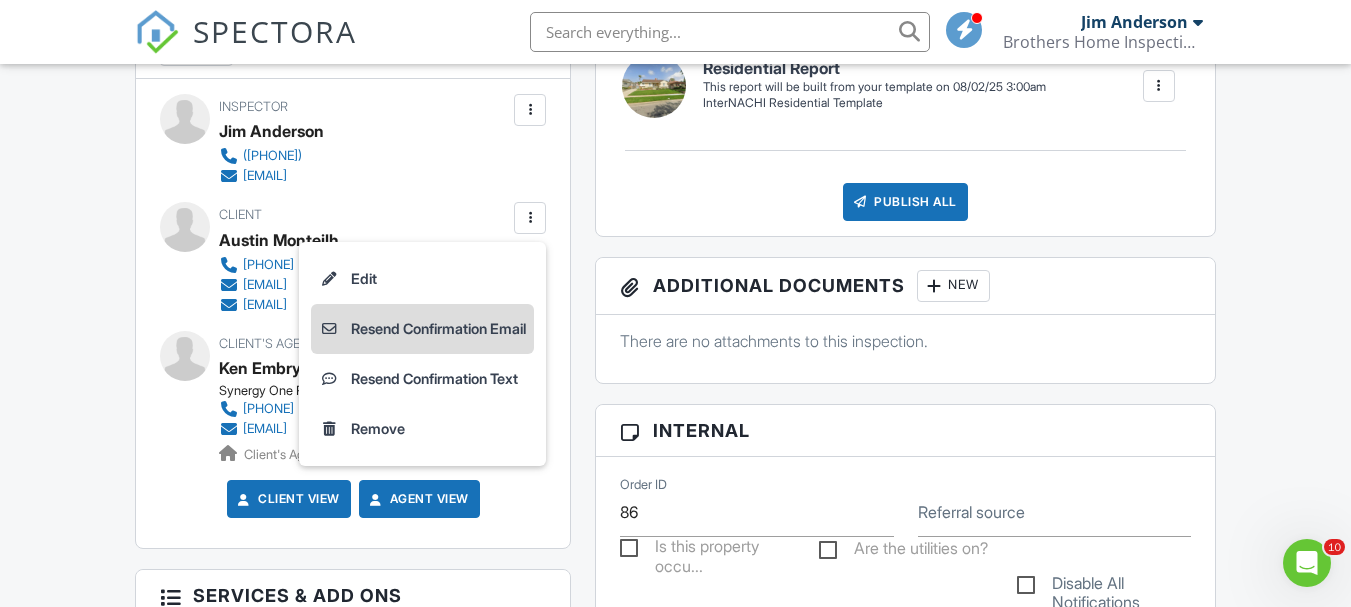 click on "Resend Confirmation Email" at bounding box center [422, 329] 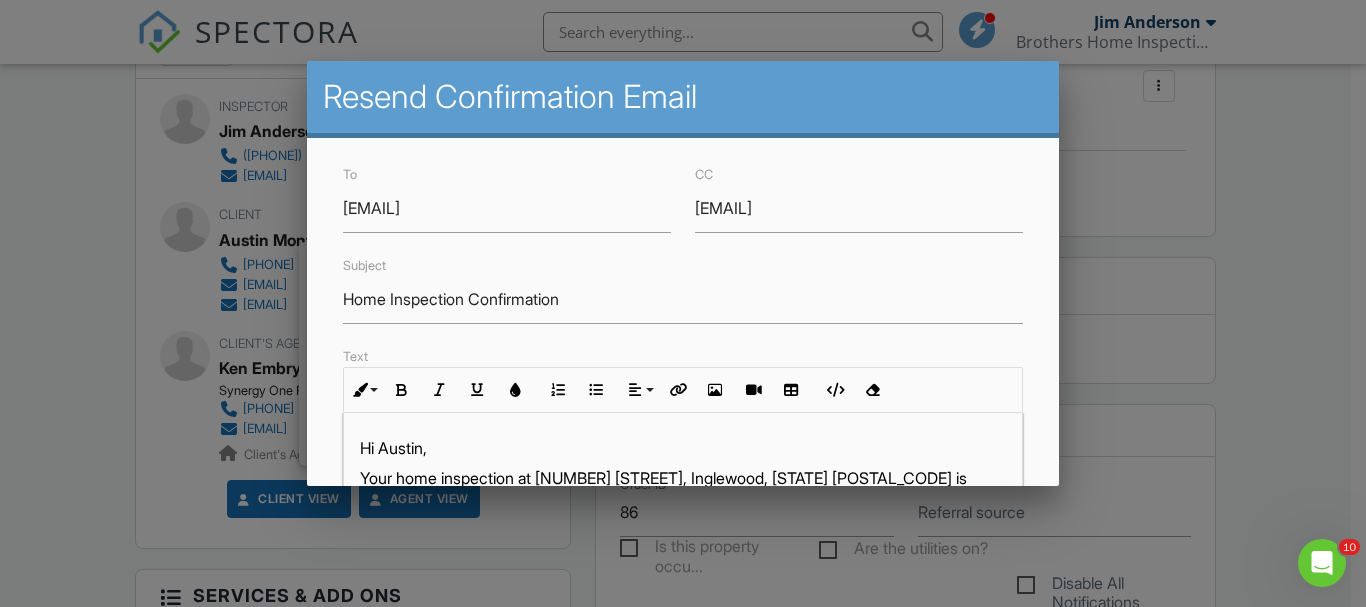 click at bounding box center (683, 279) 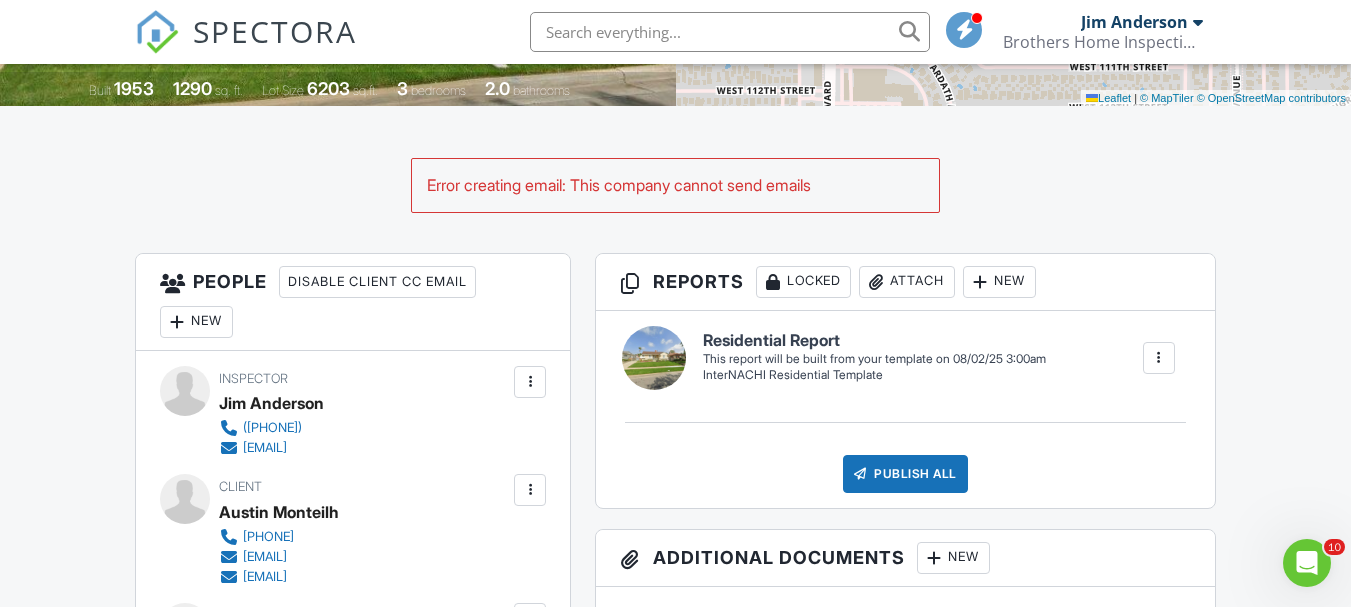 scroll, scrollTop: 400, scrollLeft: 0, axis: vertical 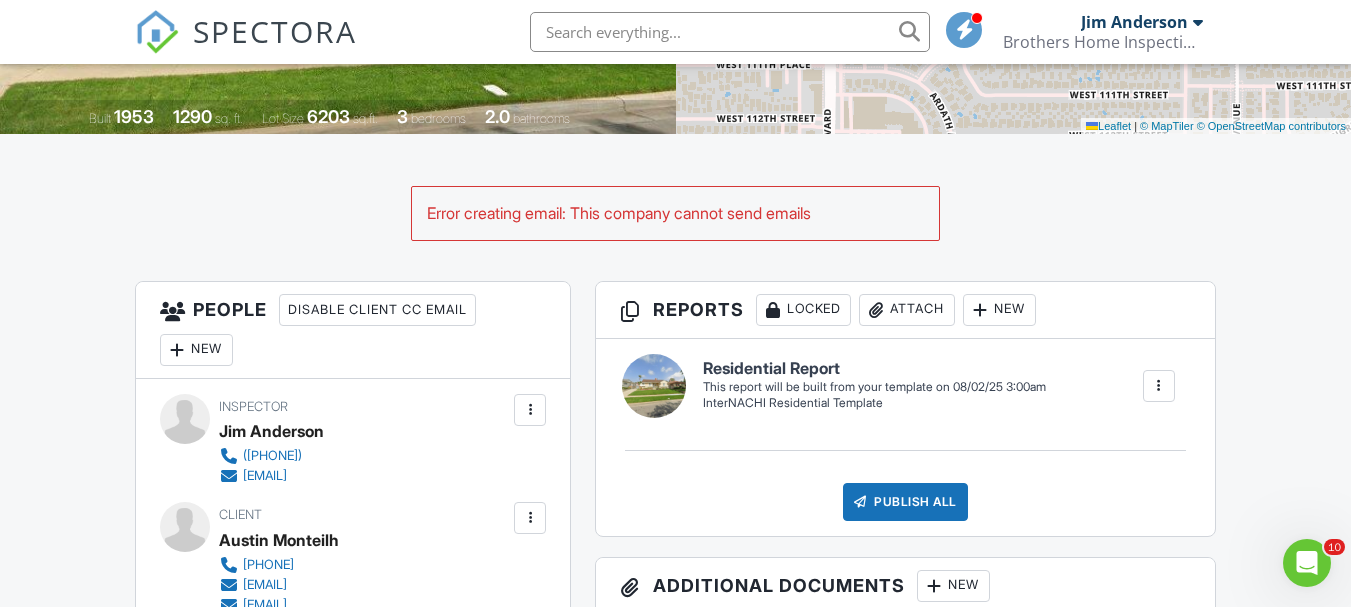 click on "Dashboard
Templates
Contacts
Metrics
Automations
Advanced
Settings
Support Center
Inspection Details
Client View
More
Property Details
Reschedule
Reorder / Copy
Share
Cancel
Delete
Print Order
Convert to V10
Enable Pass on CC Fees
View Change Log
08/02/2025  9:00 am
- 11:30 am
10952 Wilkie Ave
Inglewood, CA 90303
Built
1953
1290
sq. ft.
Lot Size
6203
sq.ft.
3
bedrooms
2.0
bathrooms
+ −  Leaflet   |   © MapTiler   © OpenStreetMap contributors
Error creating email: This company cannot send emails
All emails and texts are disabled for this inspection!
Turn on emails and texts
Turn on and Requeue Notifications
Reports
Locked" at bounding box center (675, 942) 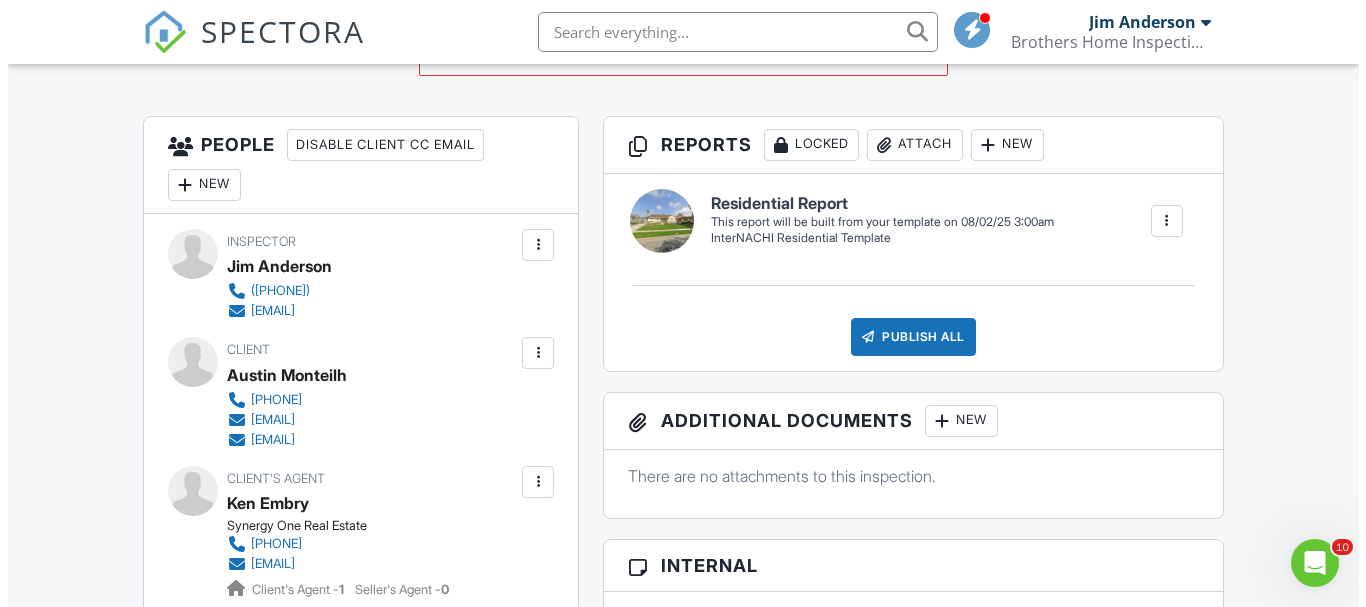 scroll, scrollTop: 600, scrollLeft: 0, axis: vertical 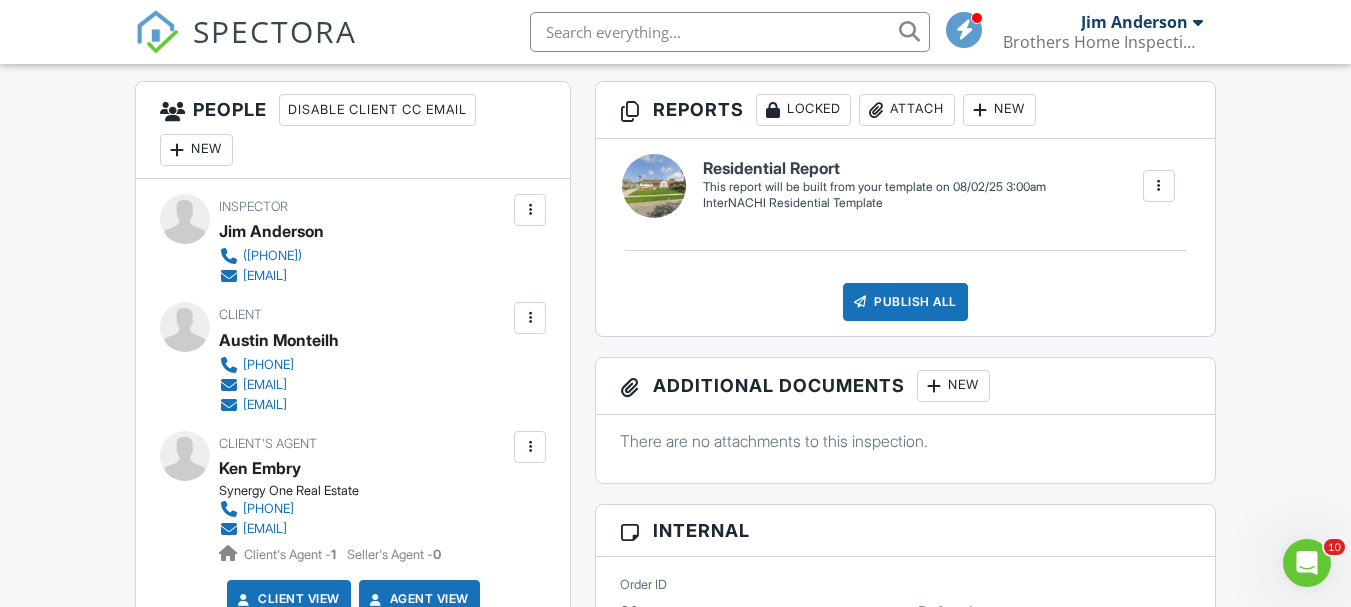 click at bounding box center [530, 318] 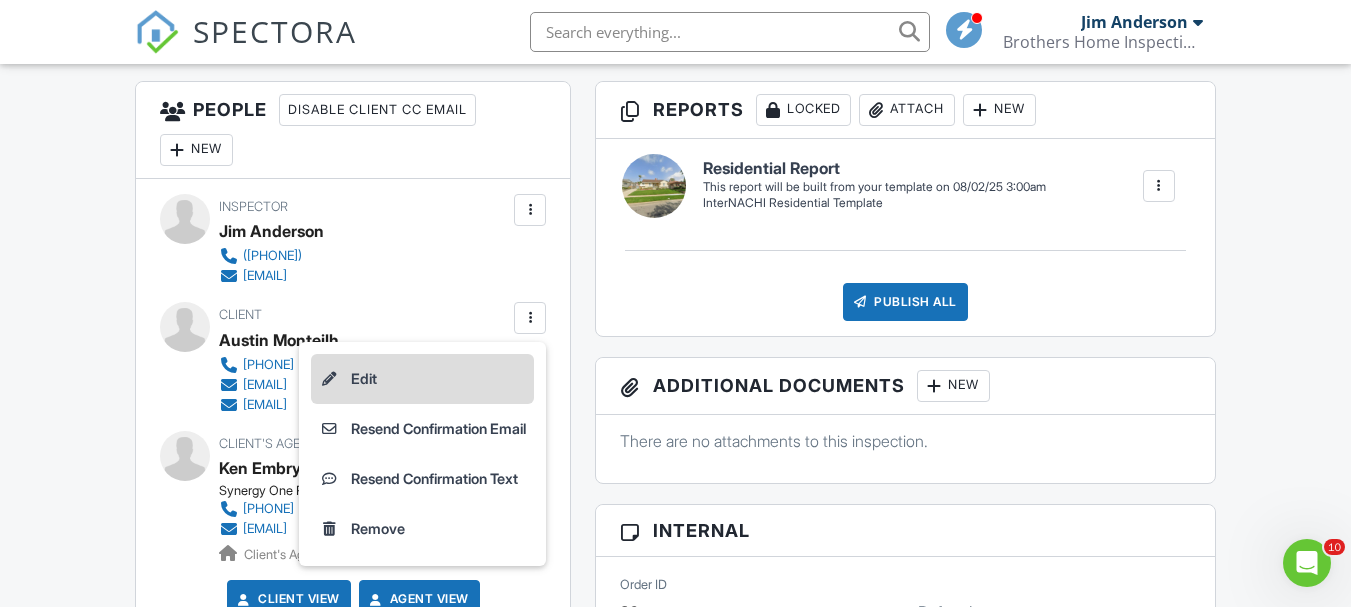 click on "Edit" at bounding box center (422, 379) 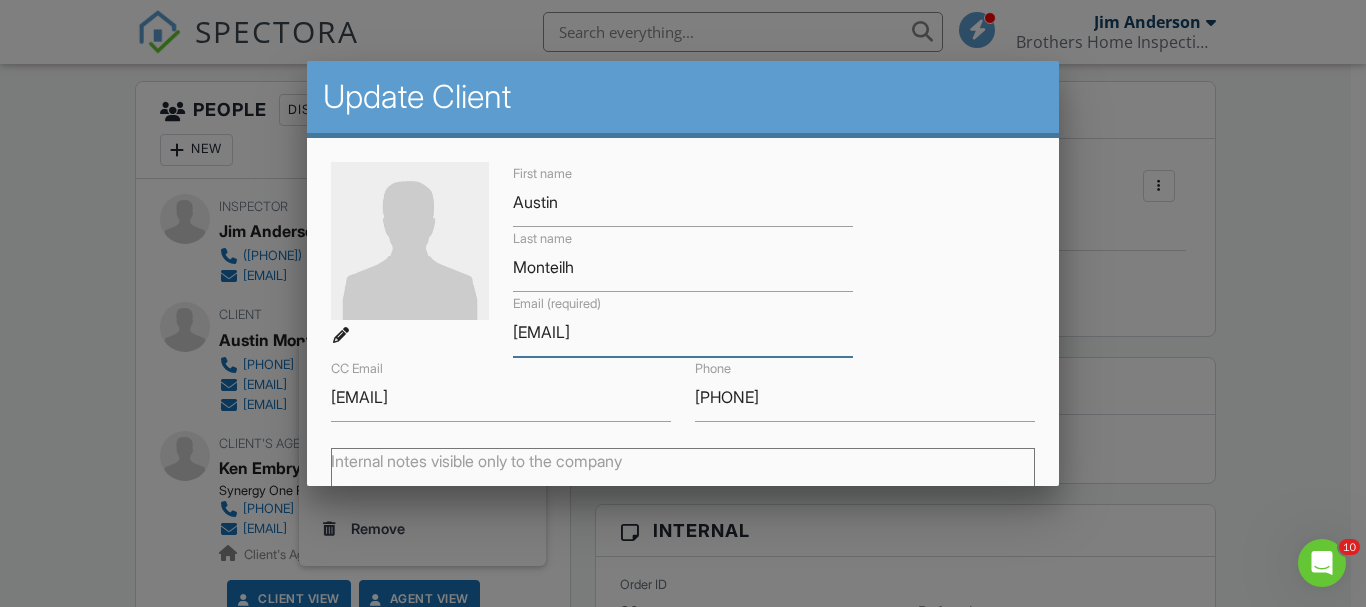 drag, startPoint x: 752, startPoint y: 326, endPoint x: 600, endPoint y: 334, distance: 152.21039 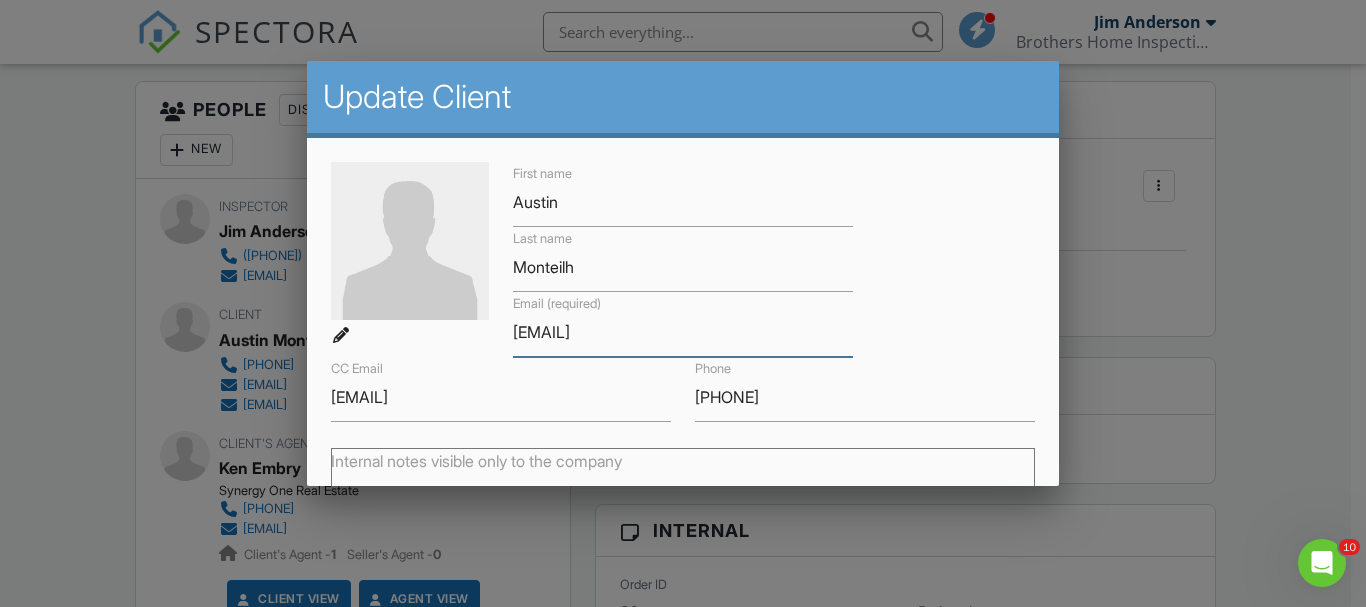 type on "Austinmonteilh@yahoo.com" 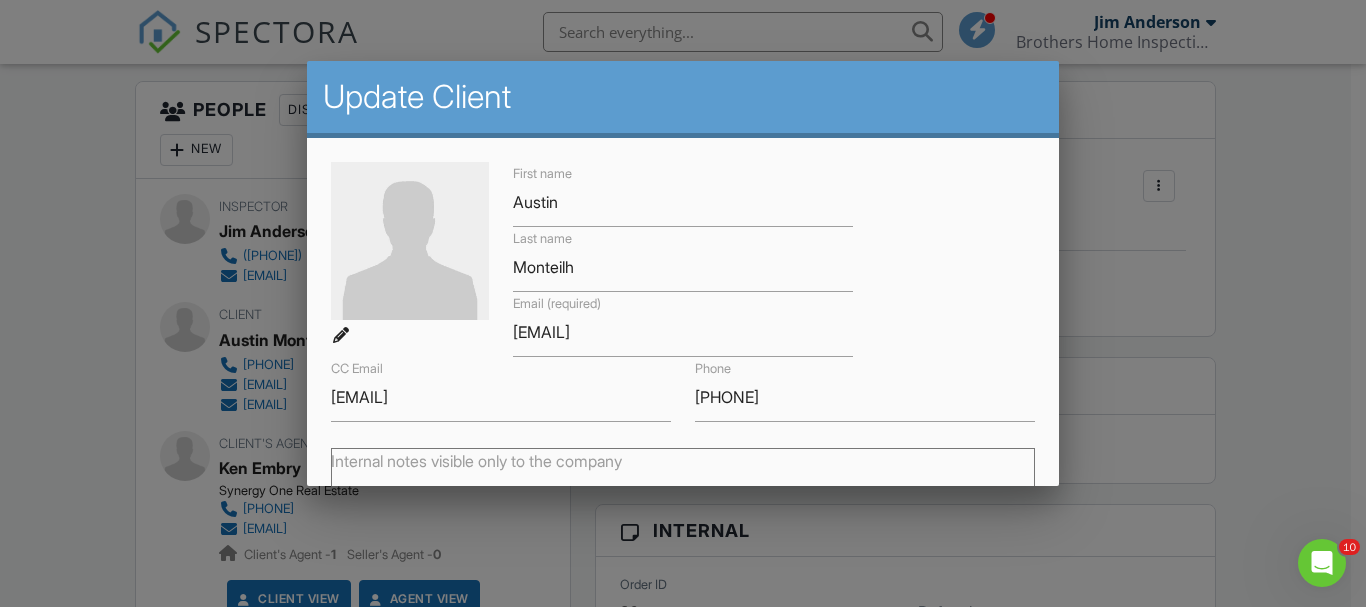 click on "First name
Austin
Last name
Monteilh
Email (required)
Austinmonteilh@yahoo.com
CC Email
Waterman.1089@gmail.com
Phone
323-775-3380" at bounding box center [682, 292] 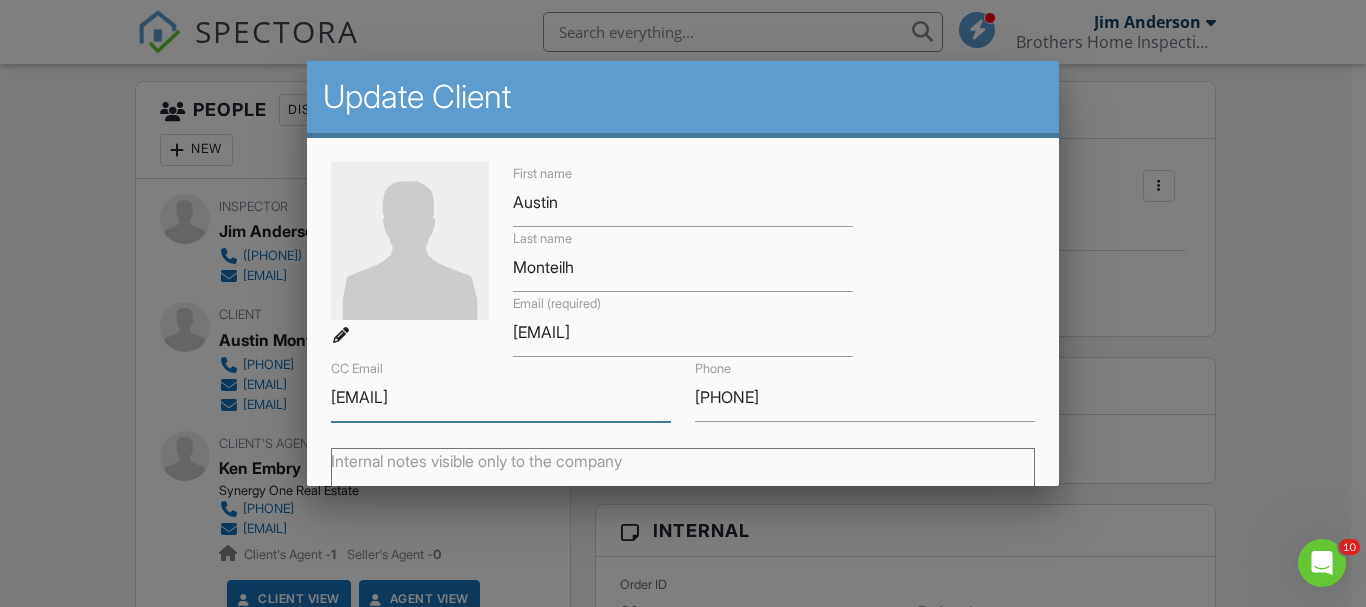 drag, startPoint x: 546, startPoint y: 400, endPoint x: 314, endPoint y: 396, distance: 232.03448 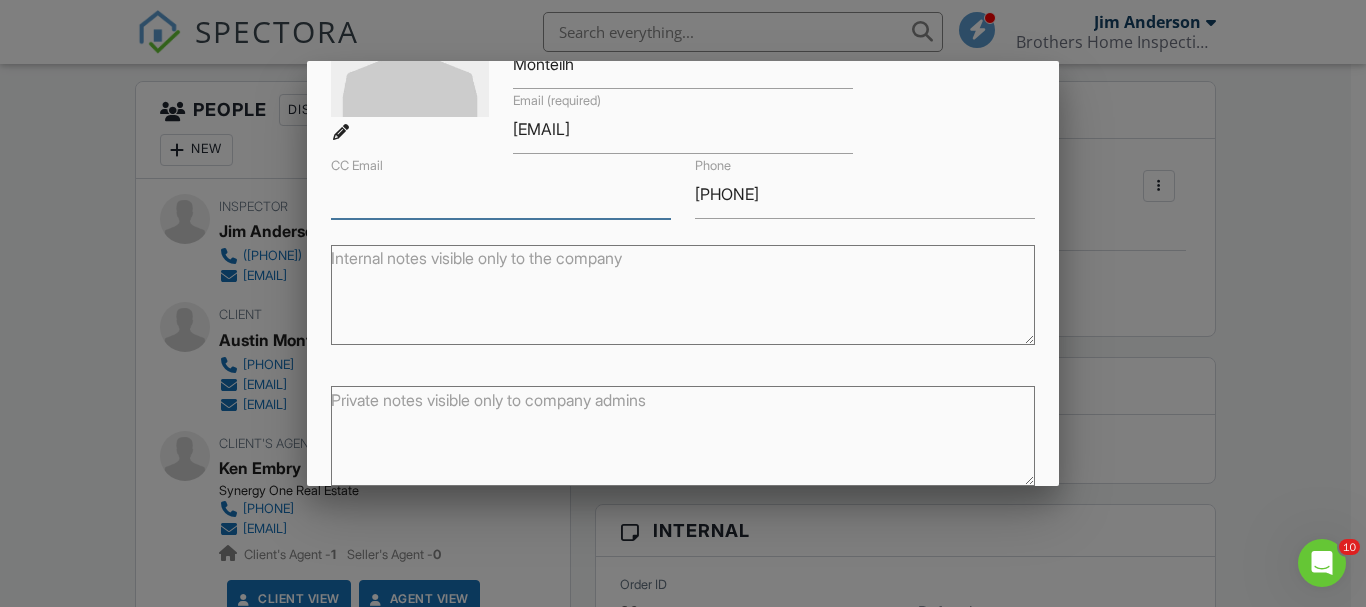 scroll, scrollTop: 293, scrollLeft: 0, axis: vertical 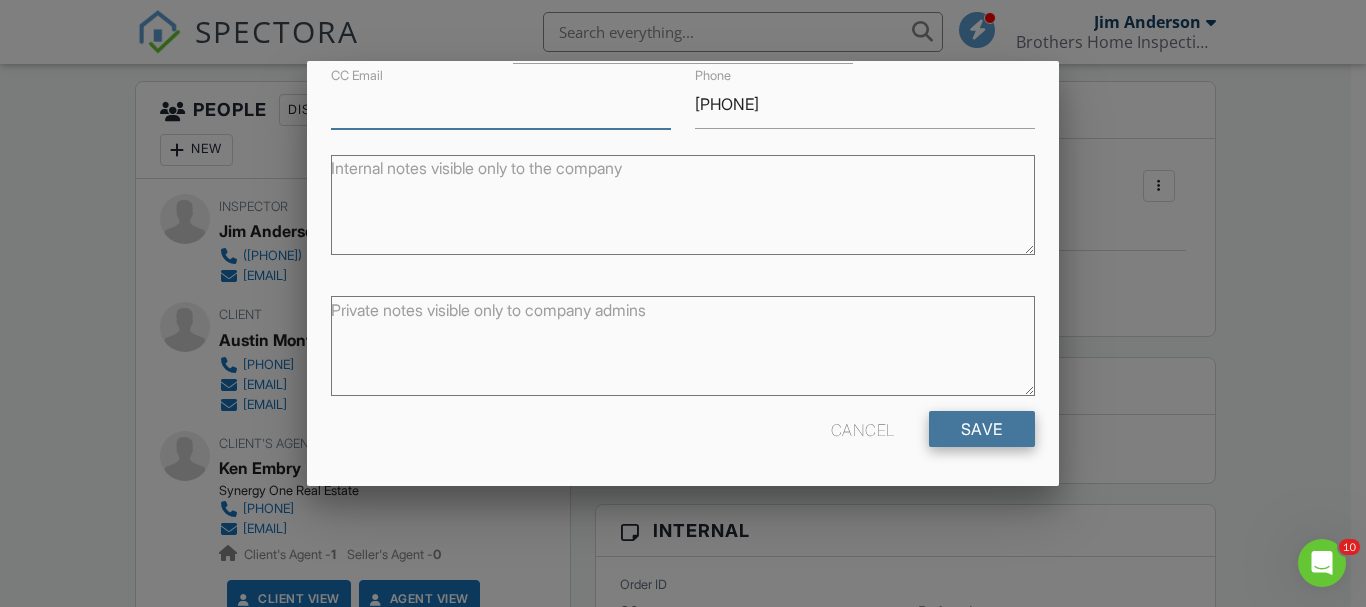 type 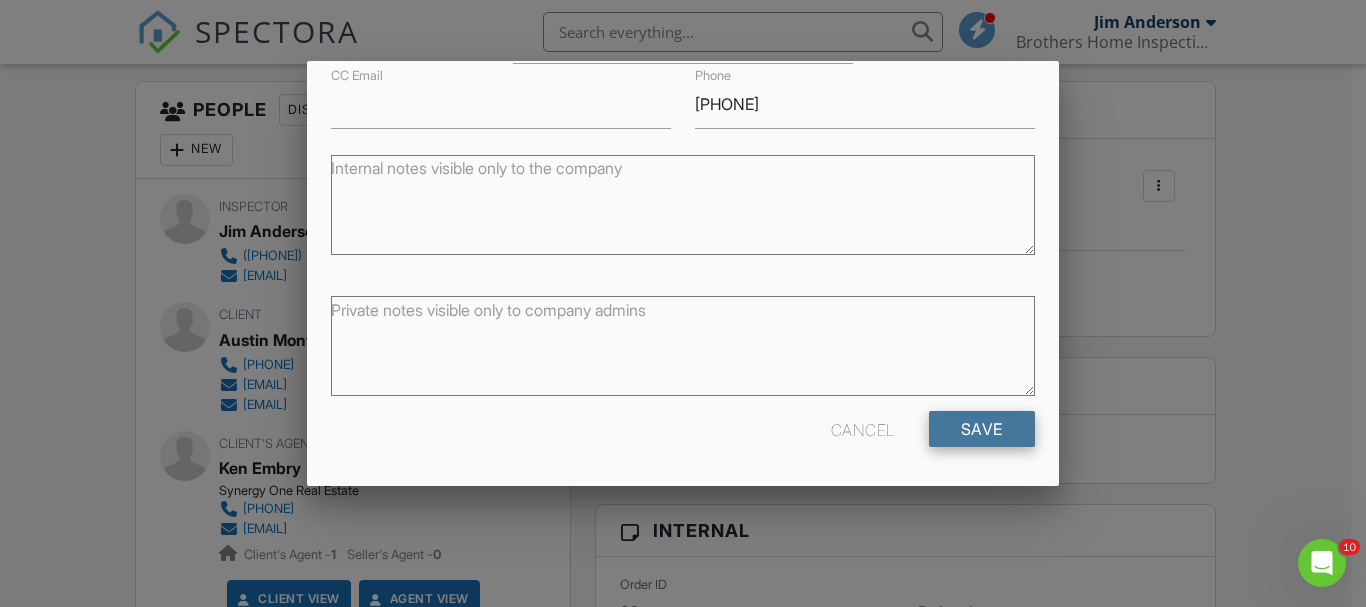 click on "Save" at bounding box center [982, 429] 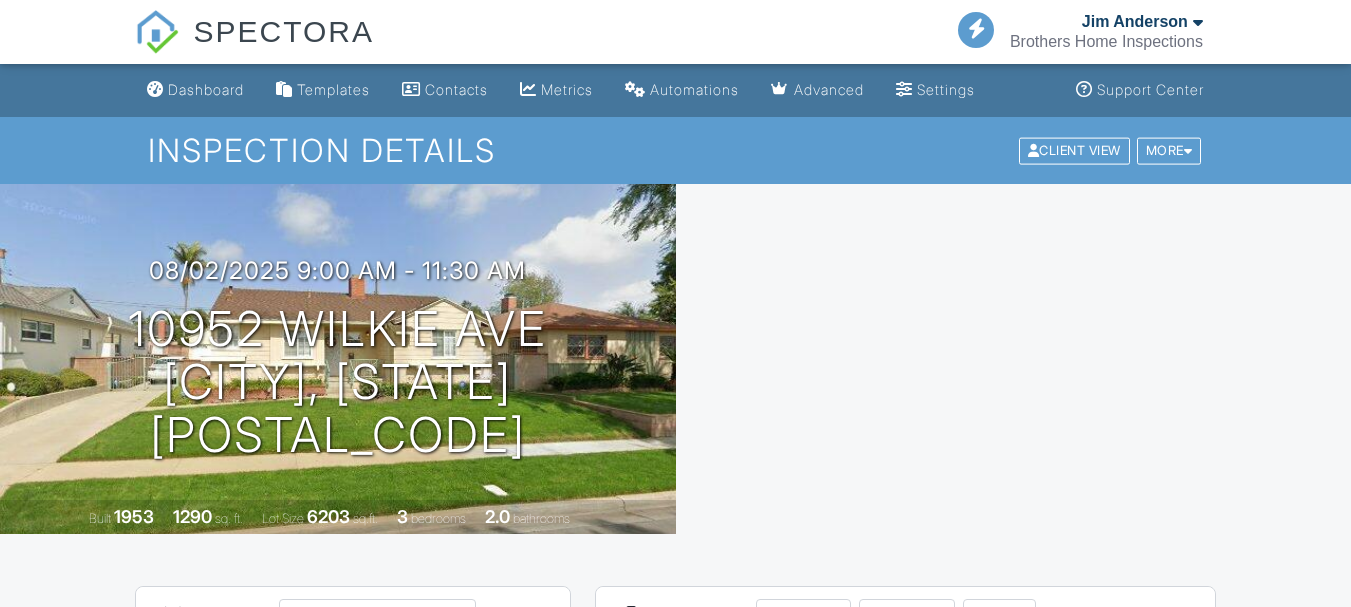 scroll, scrollTop: 500, scrollLeft: 0, axis: vertical 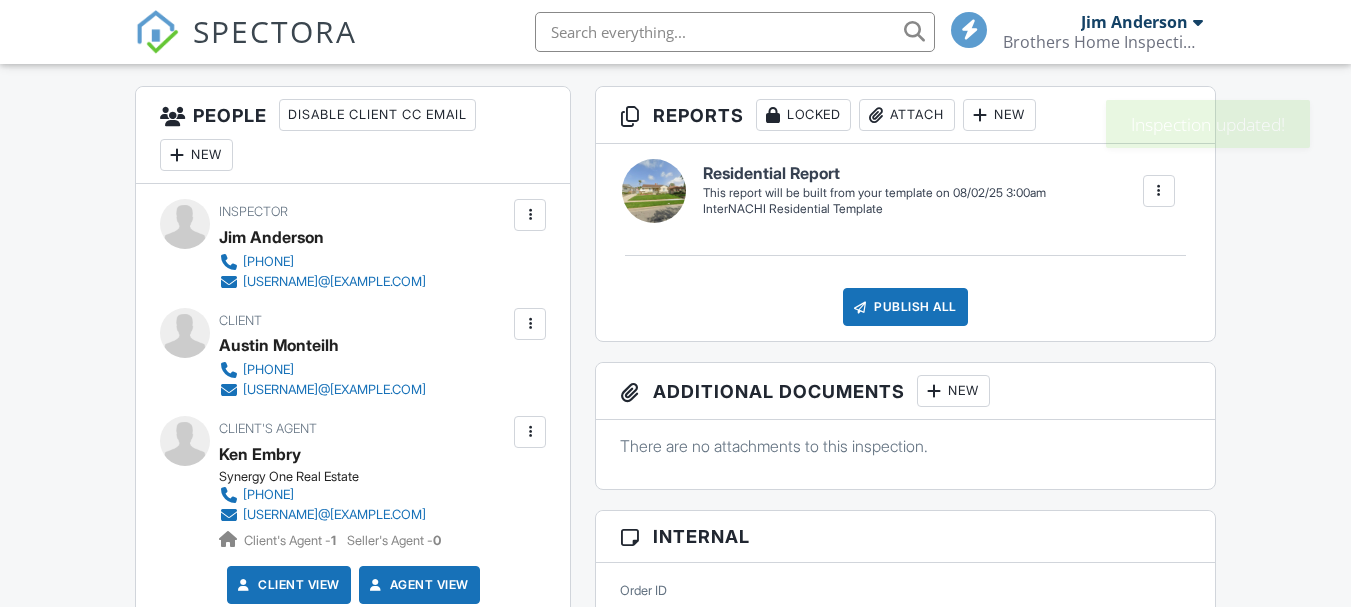 click at bounding box center (530, 324) 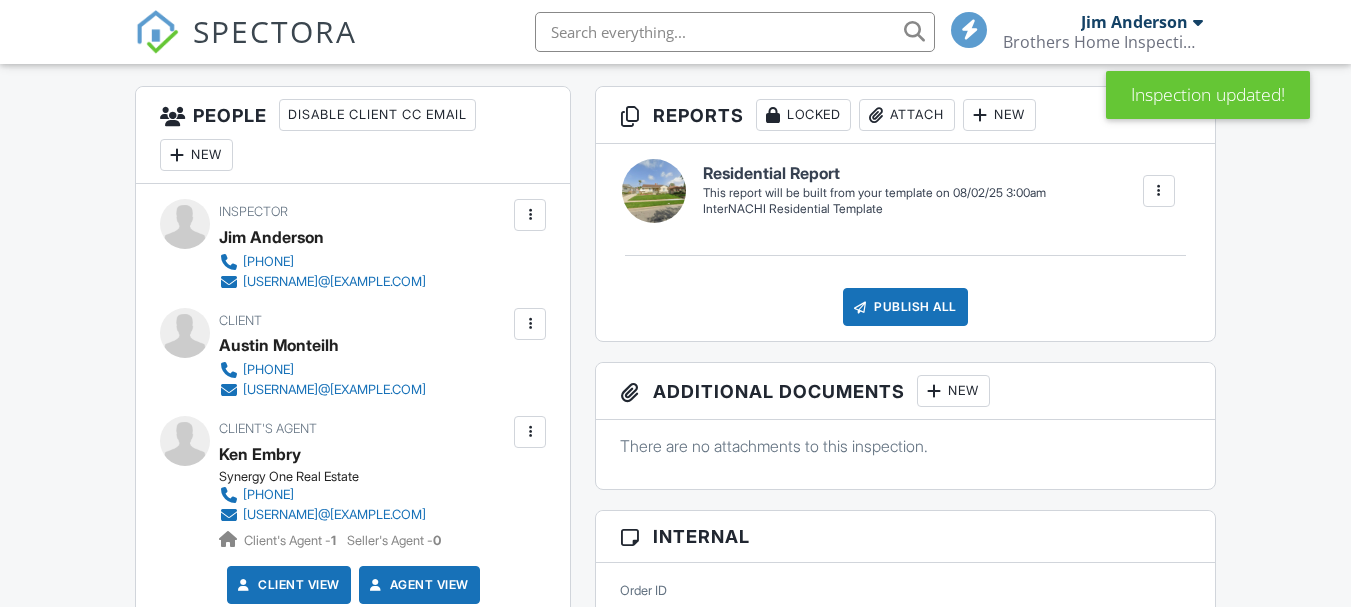scroll, scrollTop: 500, scrollLeft: 0, axis: vertical 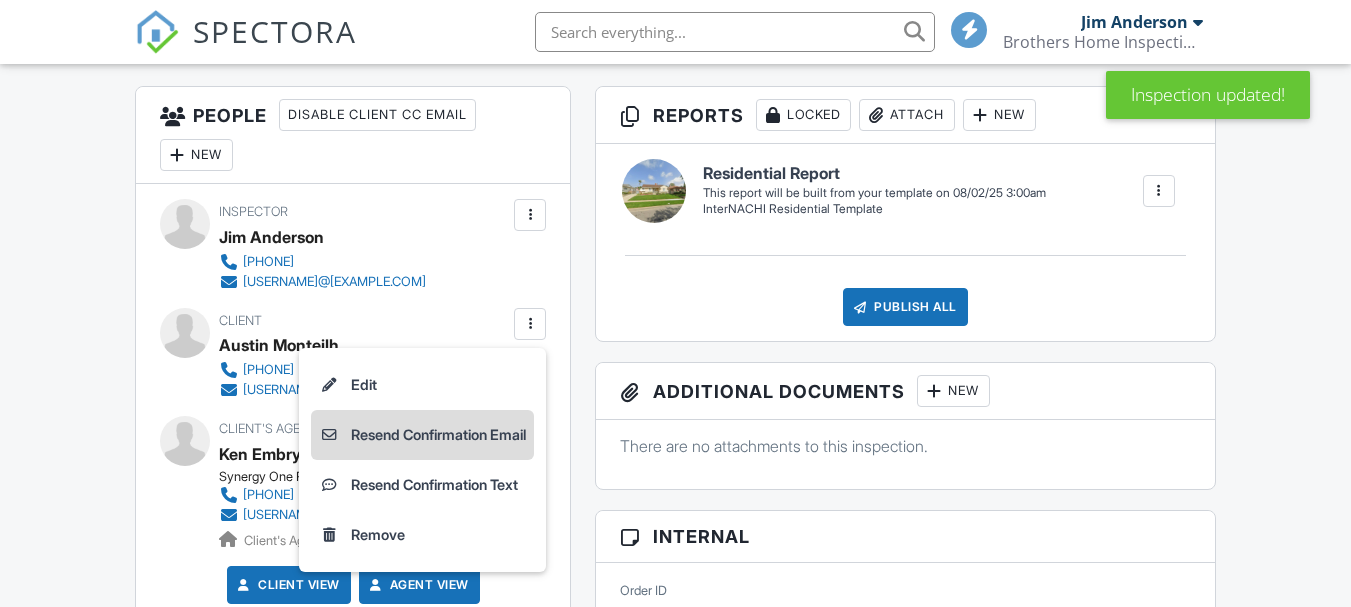 click on "Resend Confirmation Email" at bounding box center [422, 435] 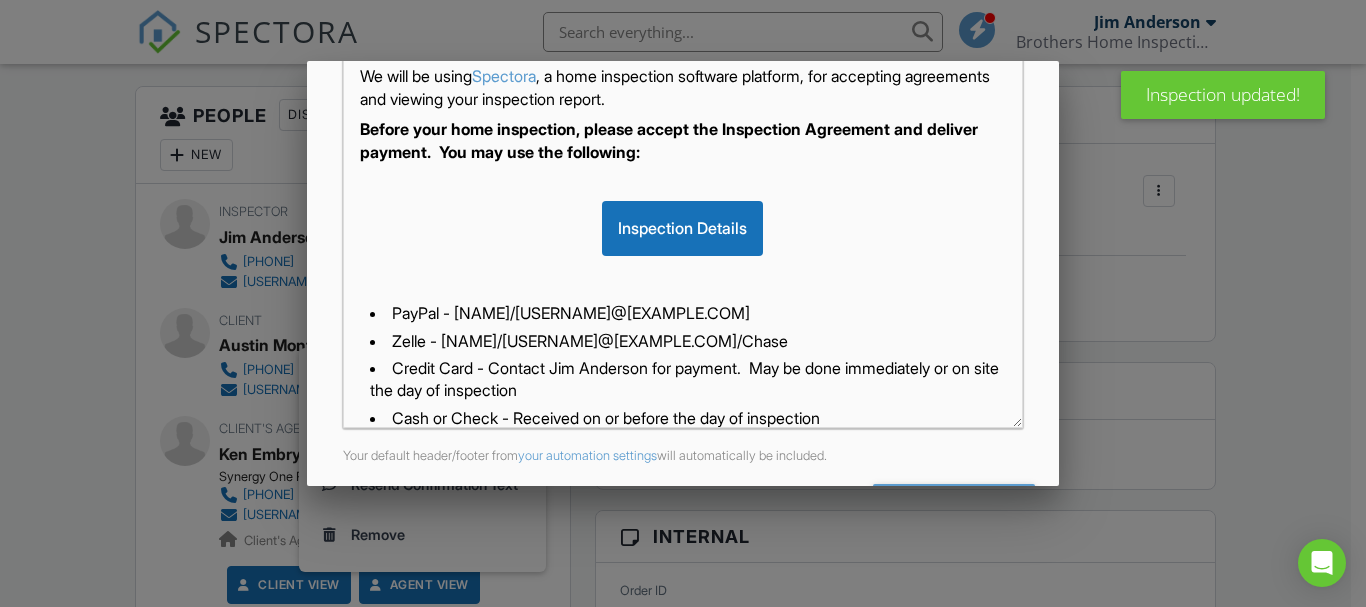 scroll, scrollTop: 490, scrollLeft: 0, axis: vertical 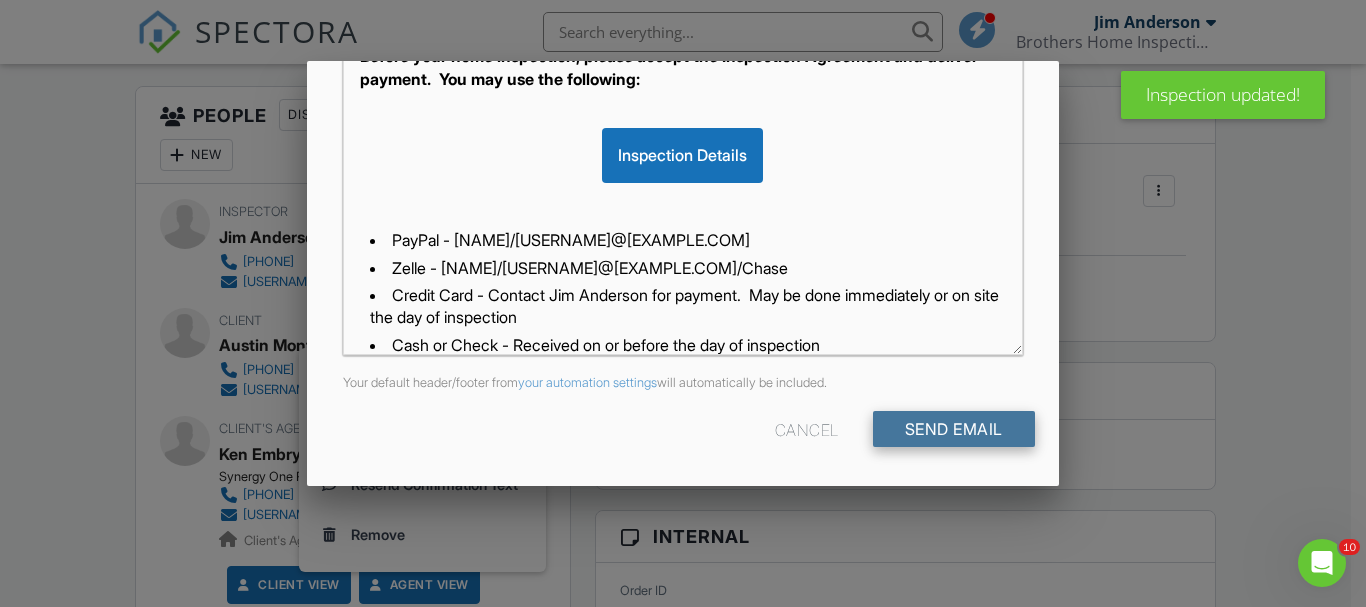click on "Send Email" at bounding box center [954, 429] 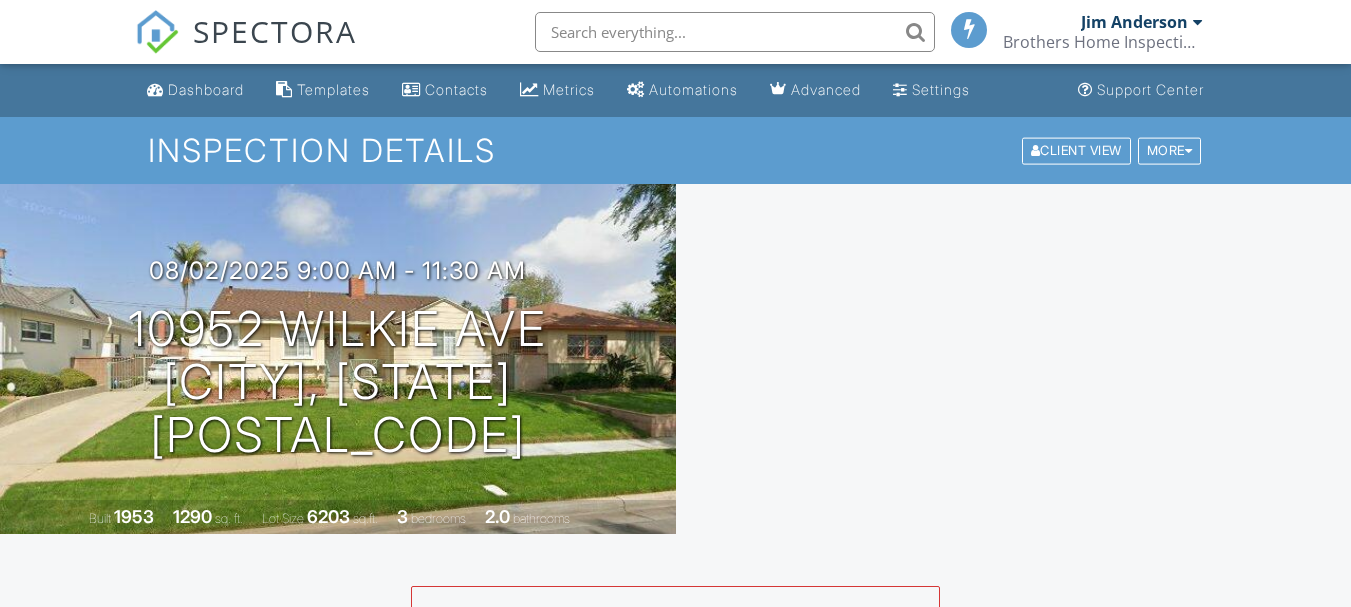 scroll, scrollTop: 0, scrollLeft: 0, axis: both 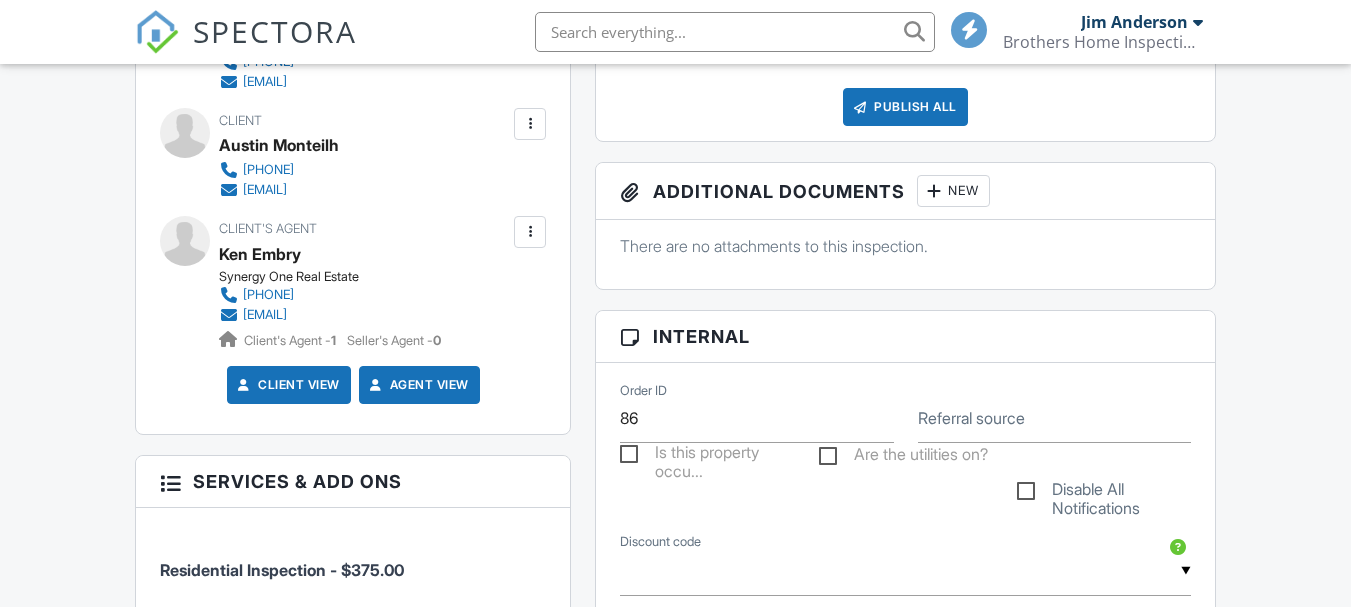 click at bounding box center [530, 124] 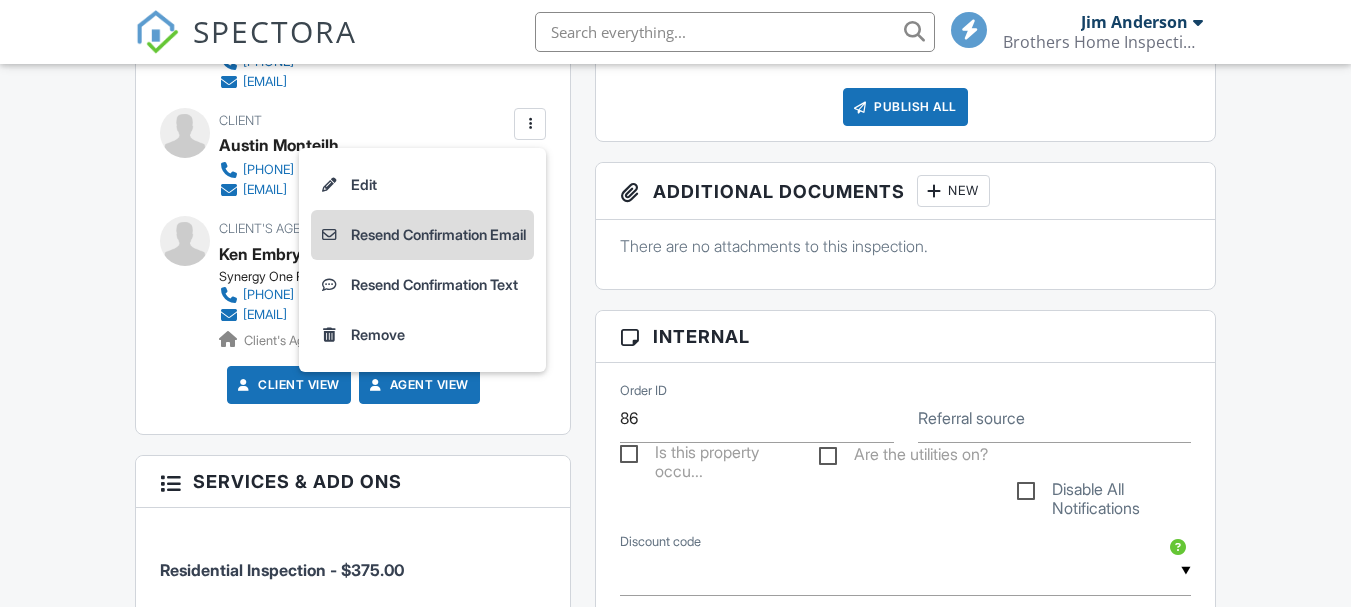 click on "Resend Confirmation Email" at bounding box center (422, 235) 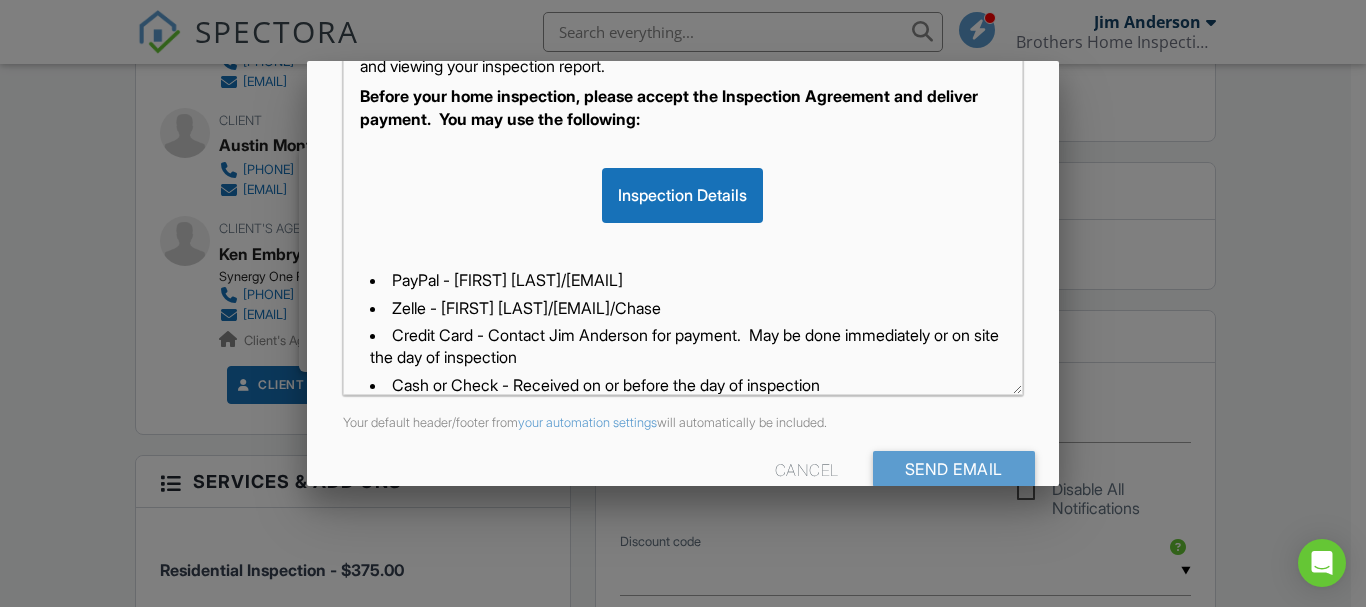 scroll, scrollTop: 558, scrollLeft: 0, axis: vertical 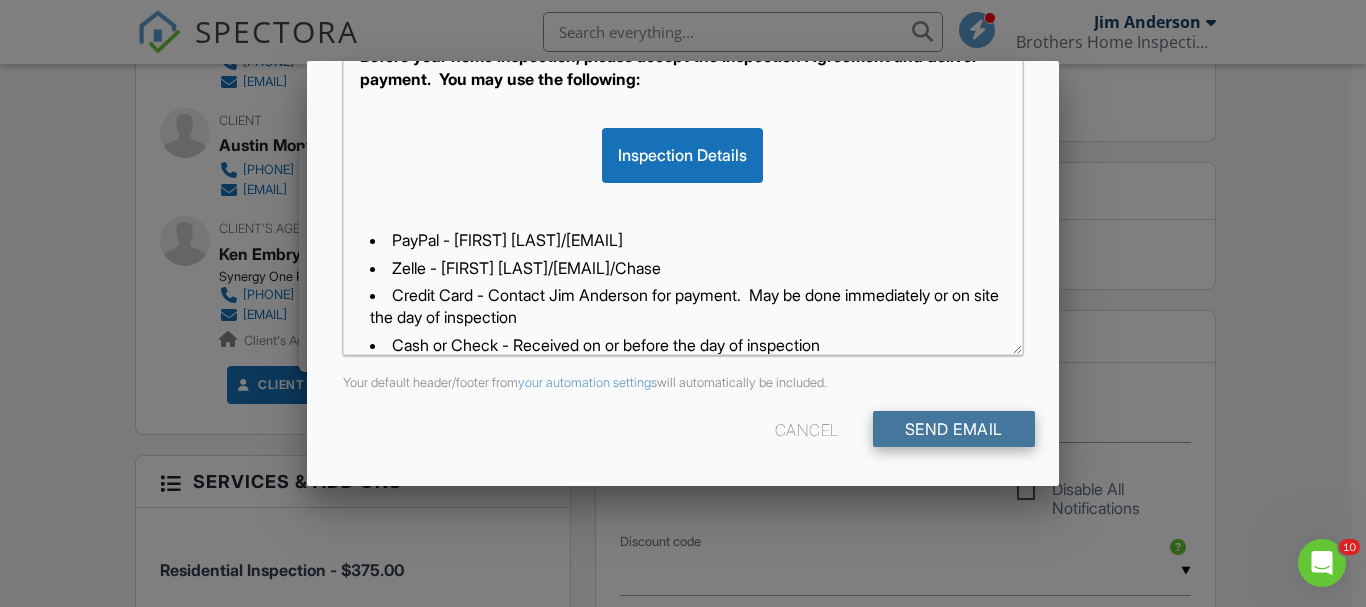 click on "Send Email" at bounding box center (954, 429) 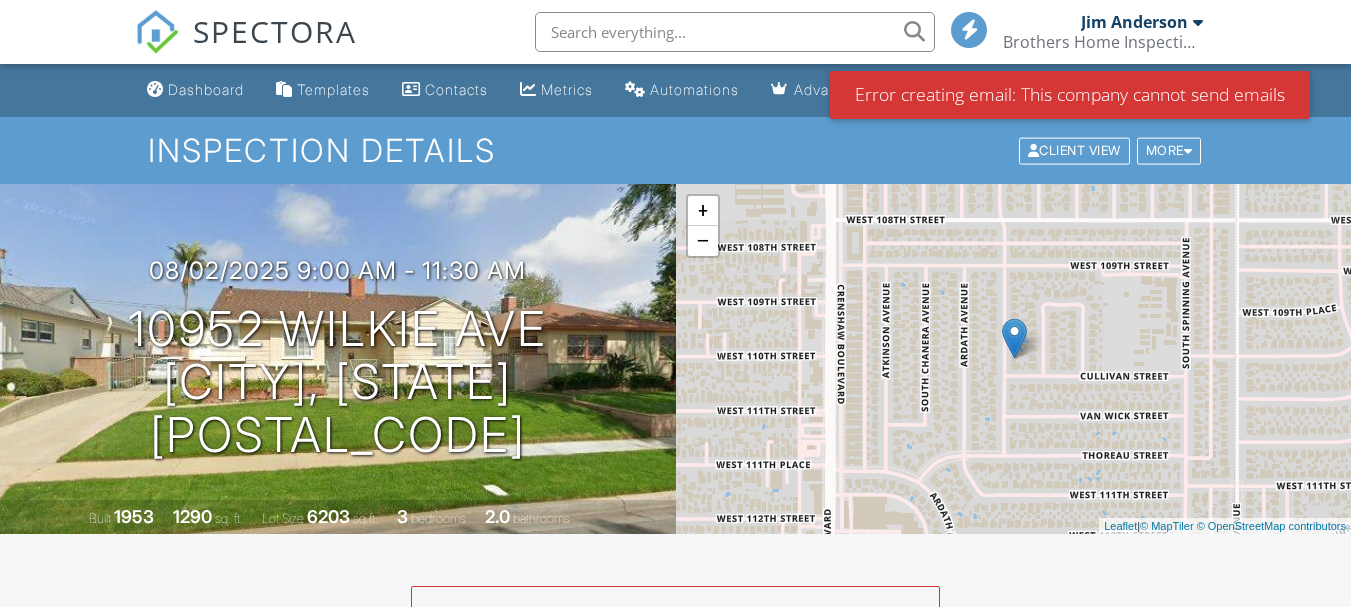 scroll, scrollTop: 0, scrollLeft: 0, axis: both 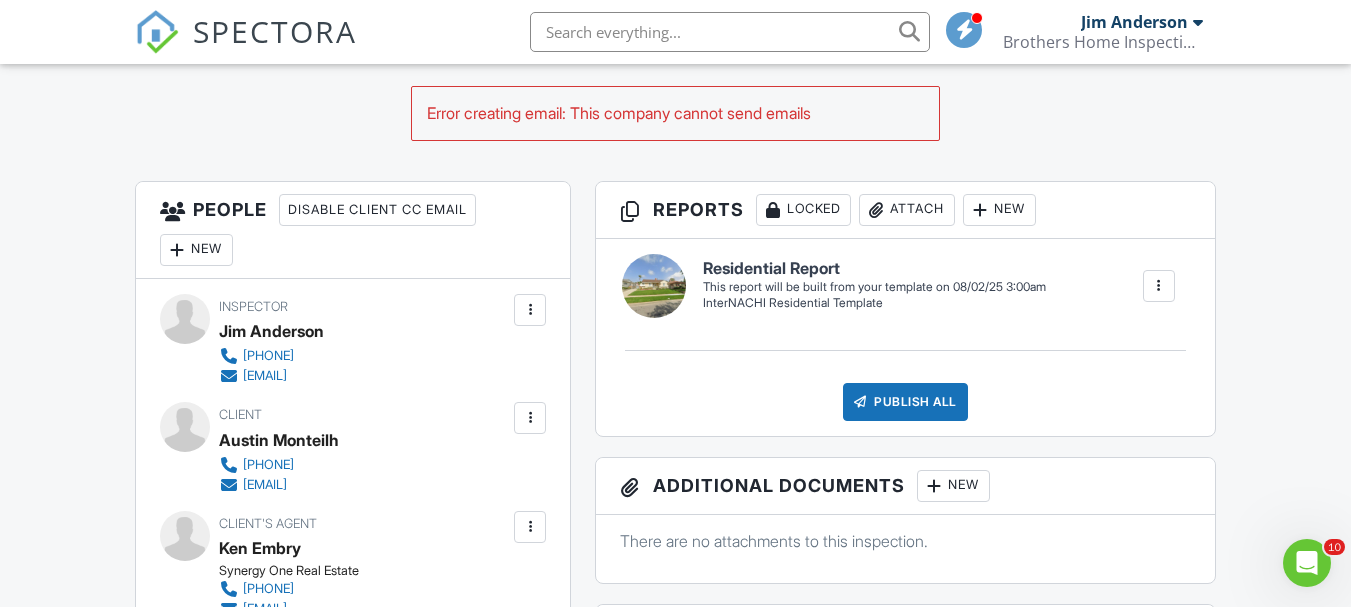click on "Error creating email: This company cannot send emails" at bounding box center (675, 113) 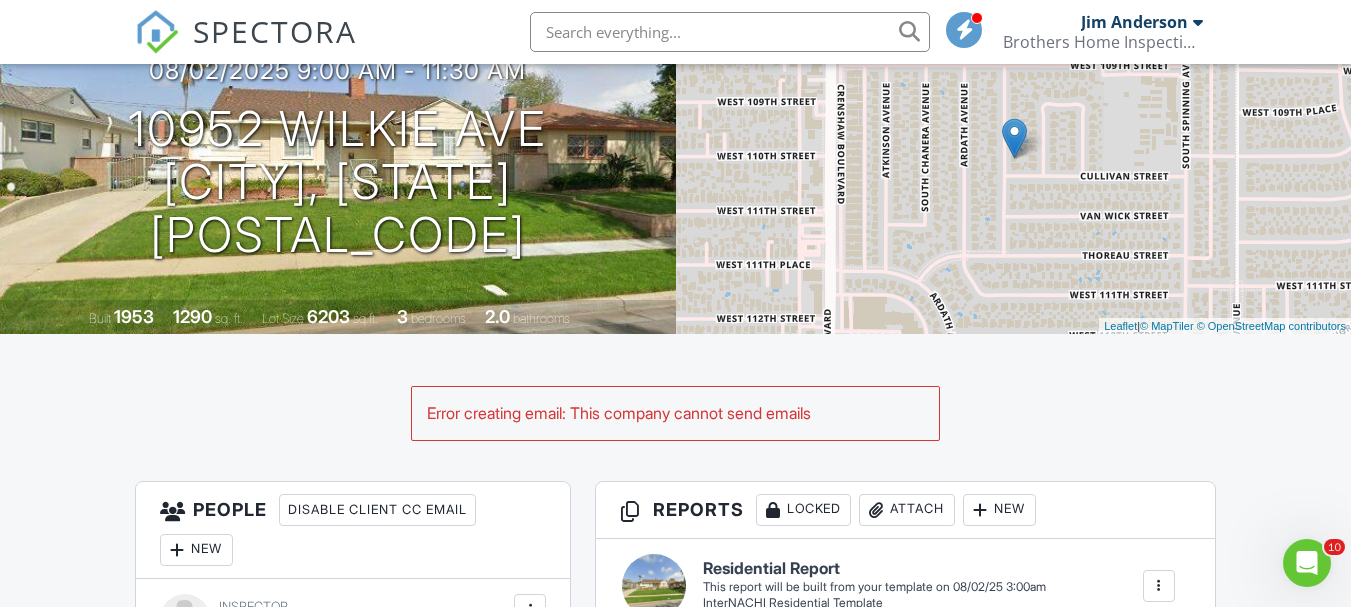 scroll, scrollTop: 0, scrollLeft: 0, axis: both 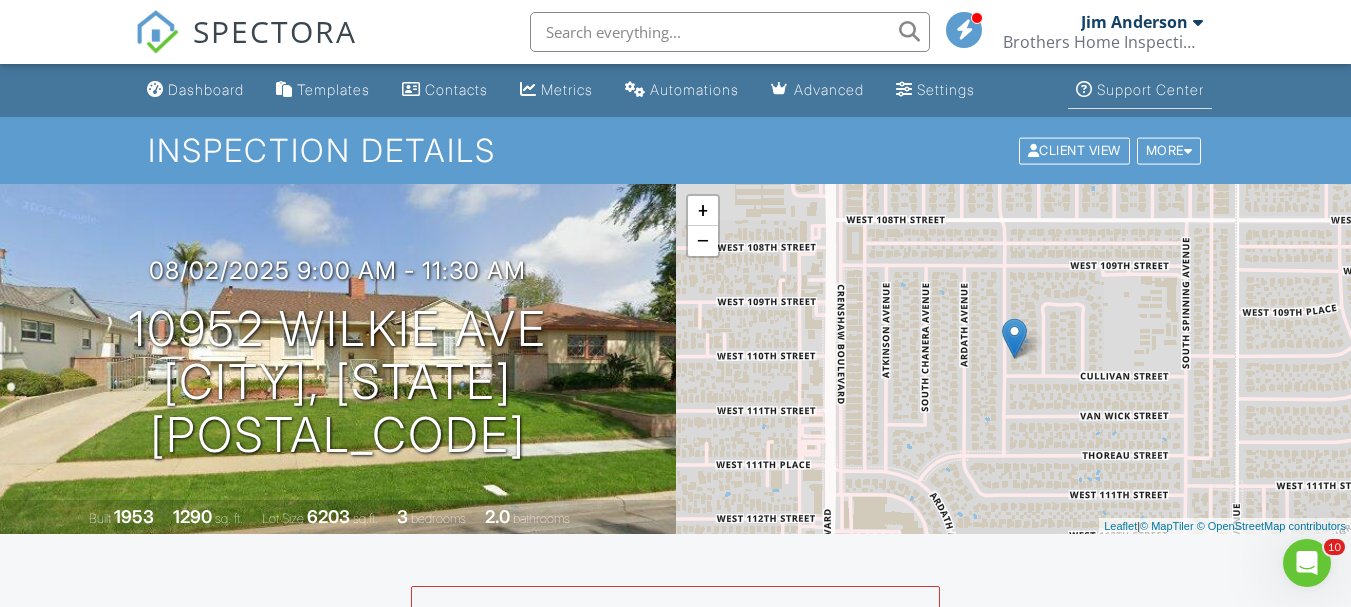 click on "Support Center" at bounding box center [1150, 89] 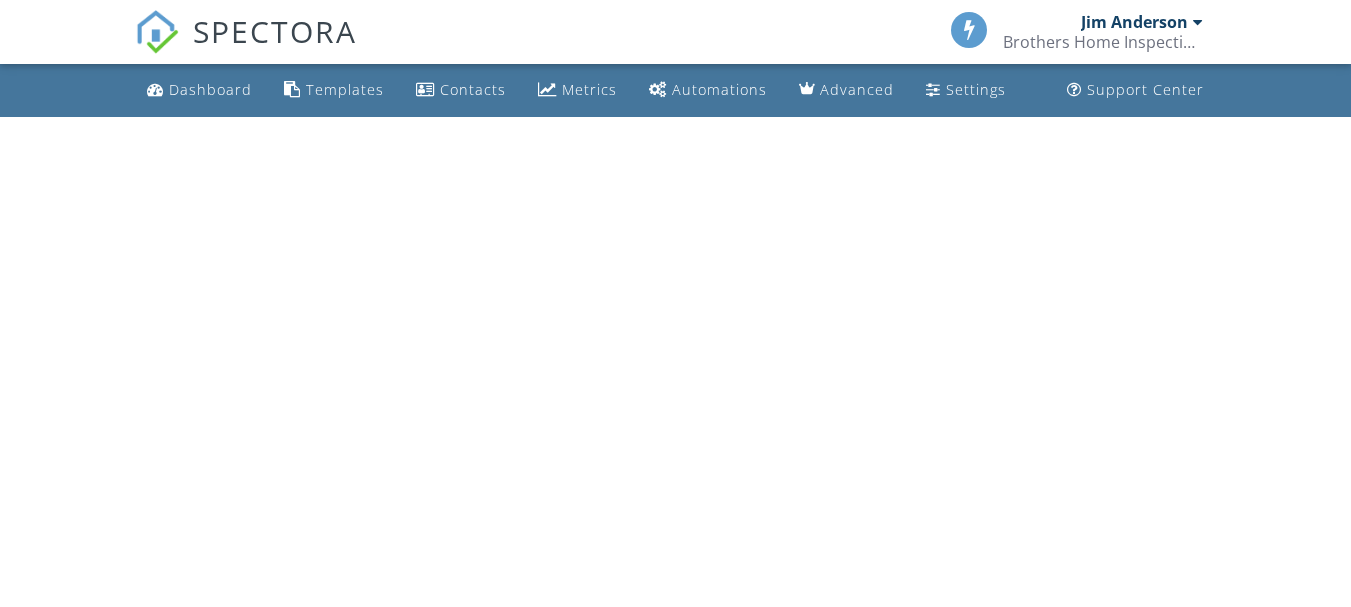 scroll, scrollTop: 0, scrollLeft: 0, axis: both 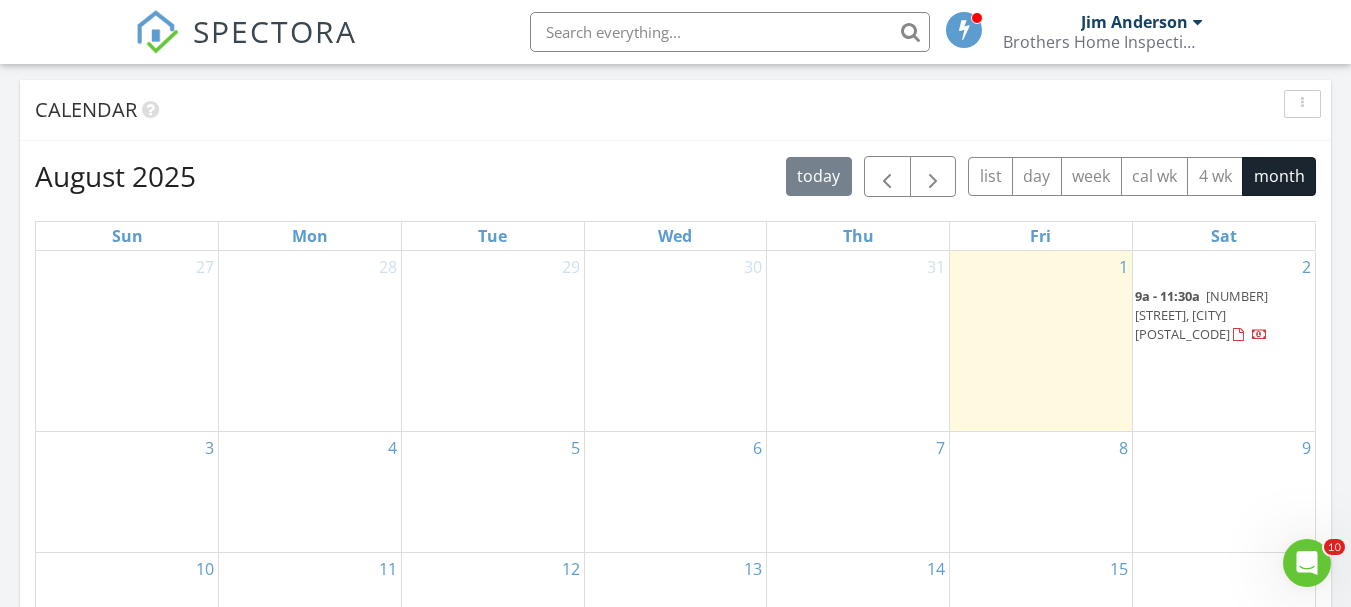 click on "[NUMBER] [STREET], [CITY] [POSTAL_CODE]" at bounding box center [1201, 315] 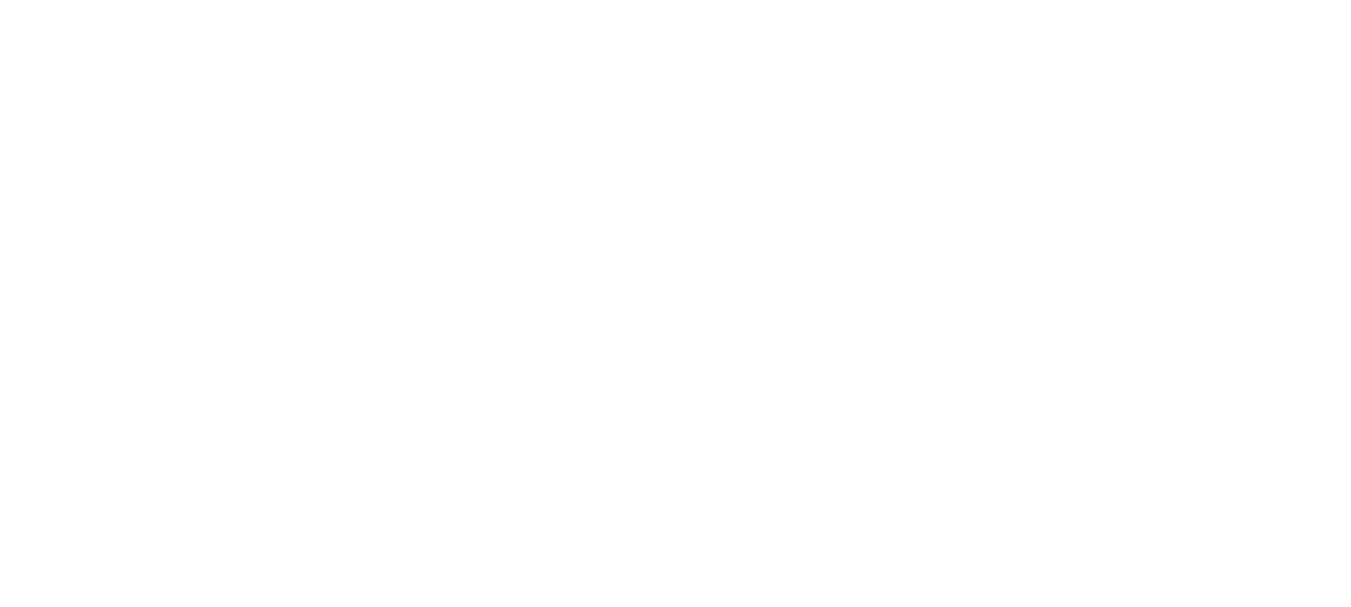 scroll, scrollTop: 0, scrollLeft: 0, axis: both 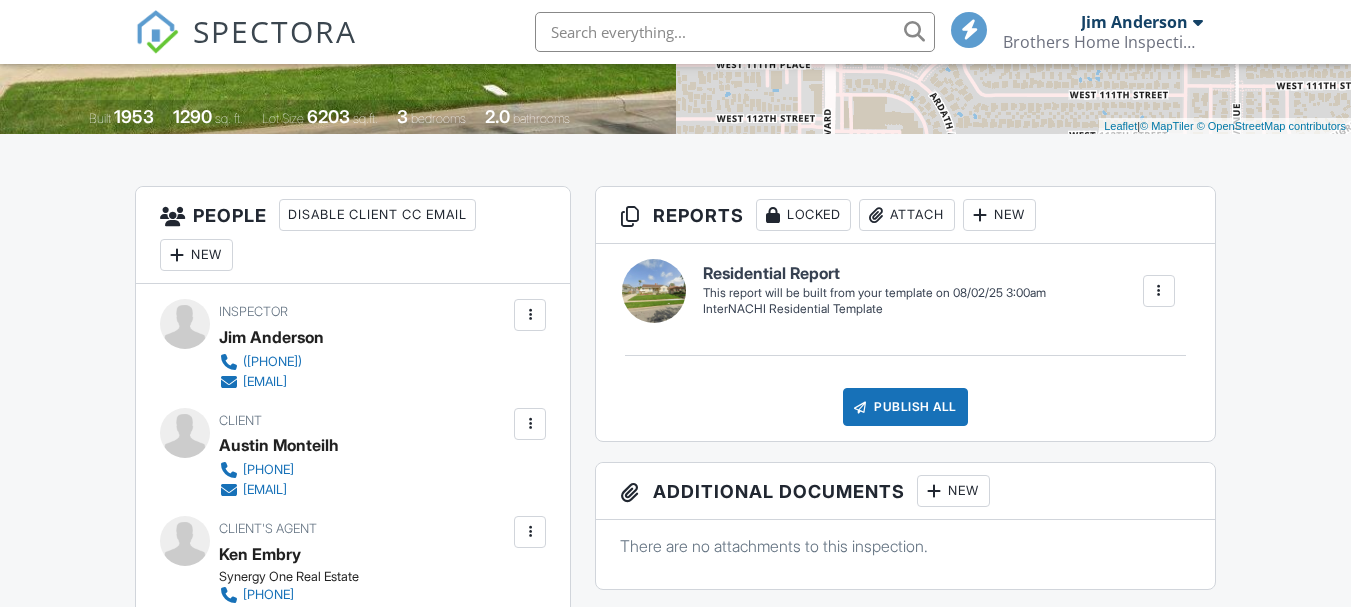 click at bounding box center (530, 424) 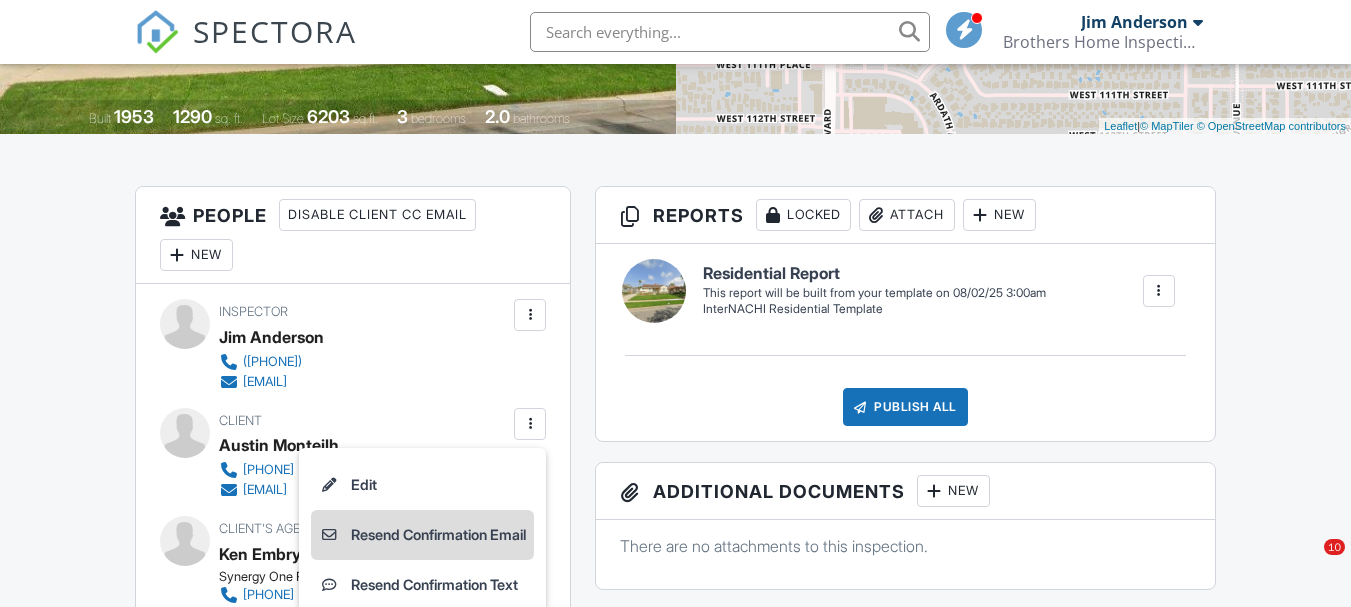 click on "Resend Confirmation Email" at bounding box center [422, 535] 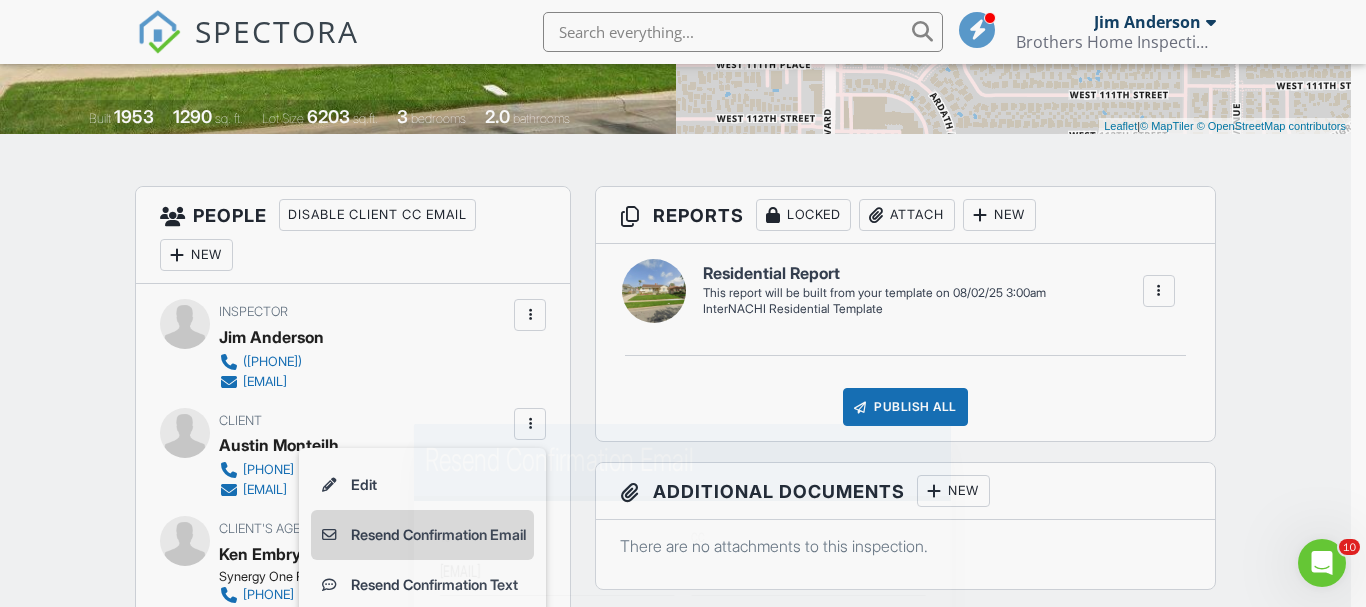 scroll, scrollTop: 0, scrollLeft: 0, axis: both 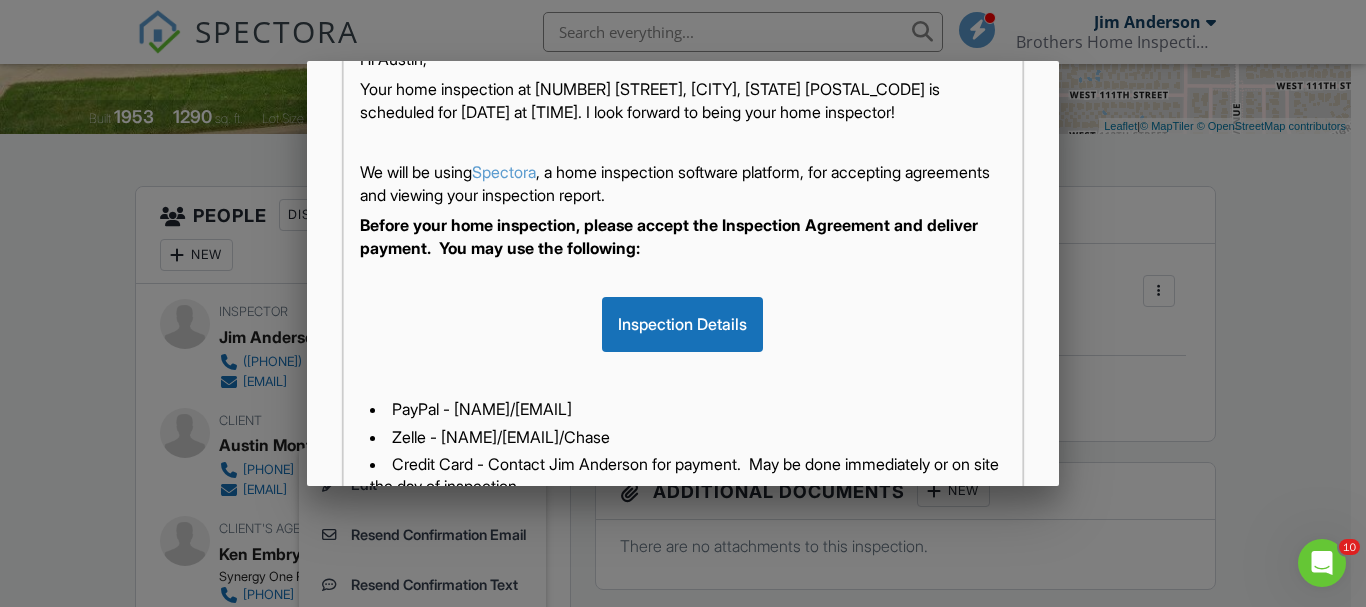 click at bounding box center (682, 371) 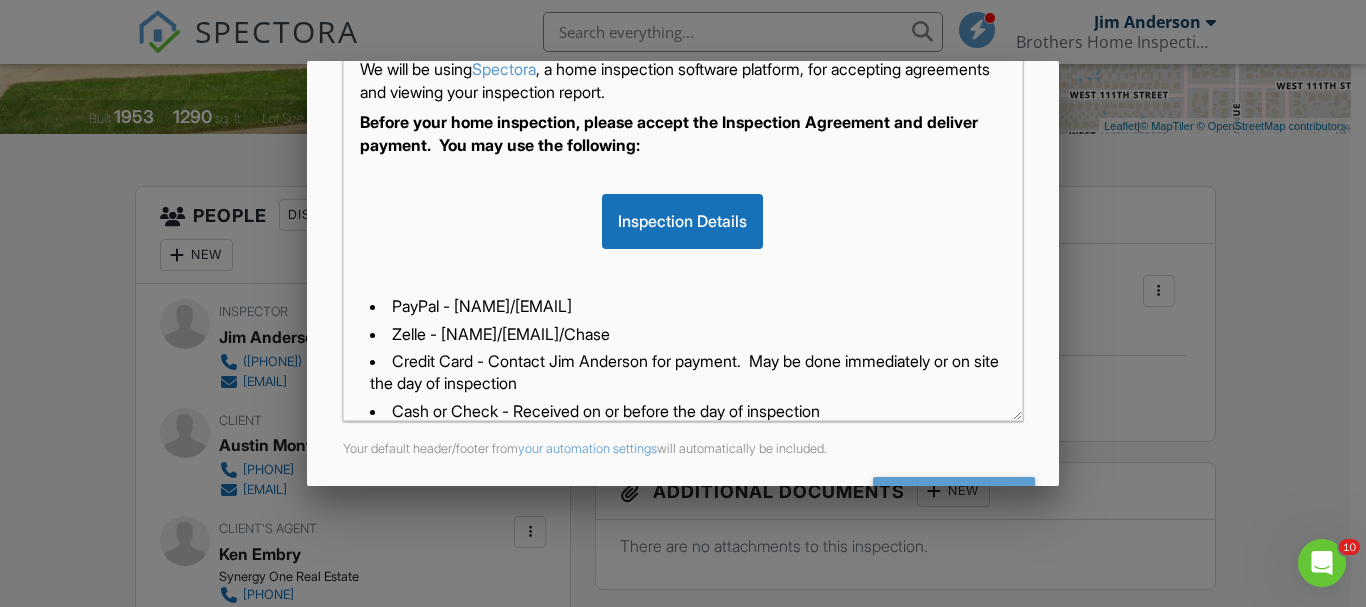 scroll, scrollTop: 558, scrollLeft: 0, axis: vertical 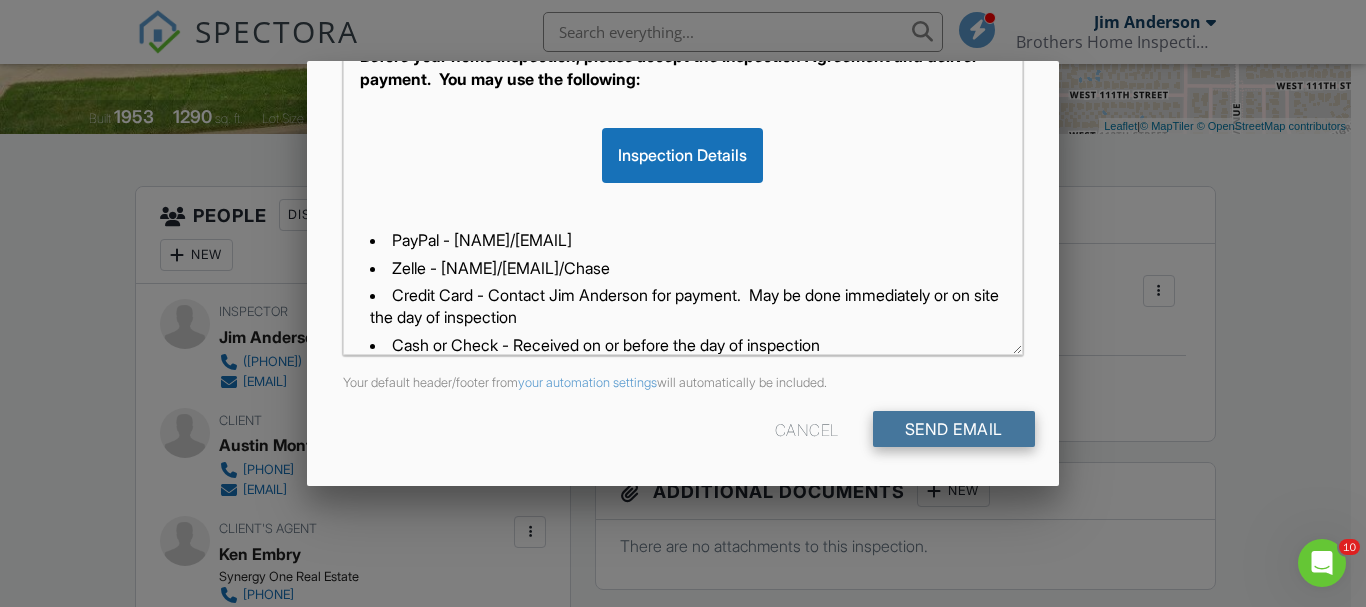 click on "Send Email" at bounding box center [954, 429] 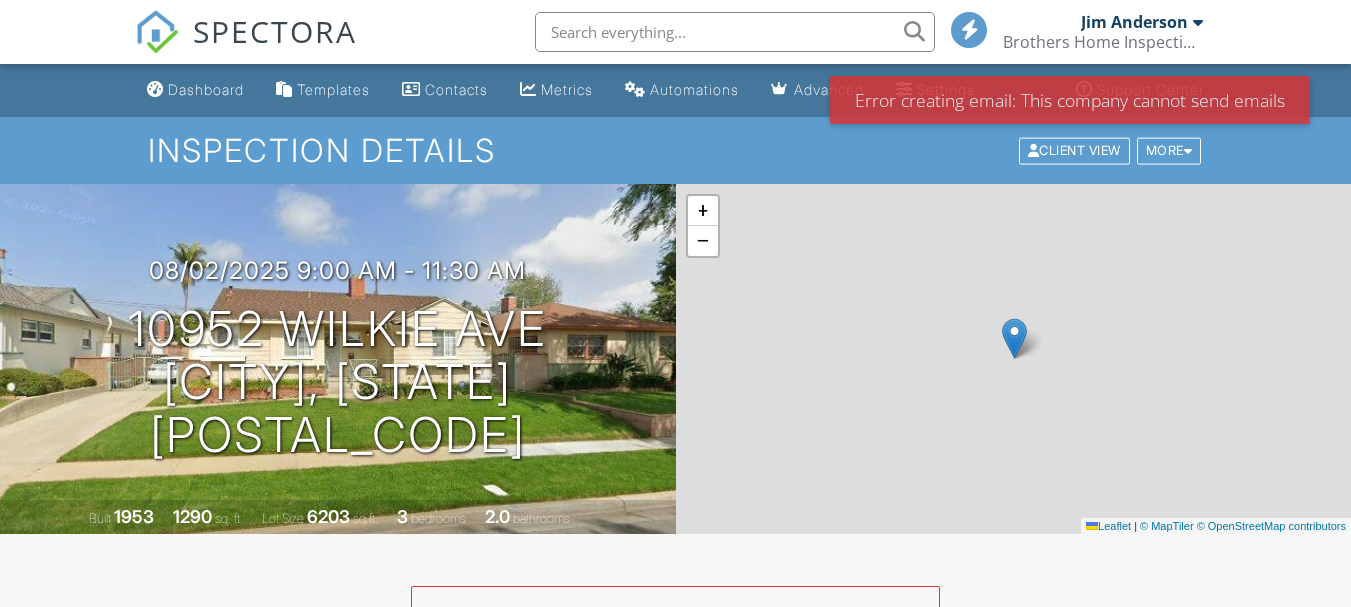 scroll, scrollTop: 0, scrollLeft: 0, axis: both 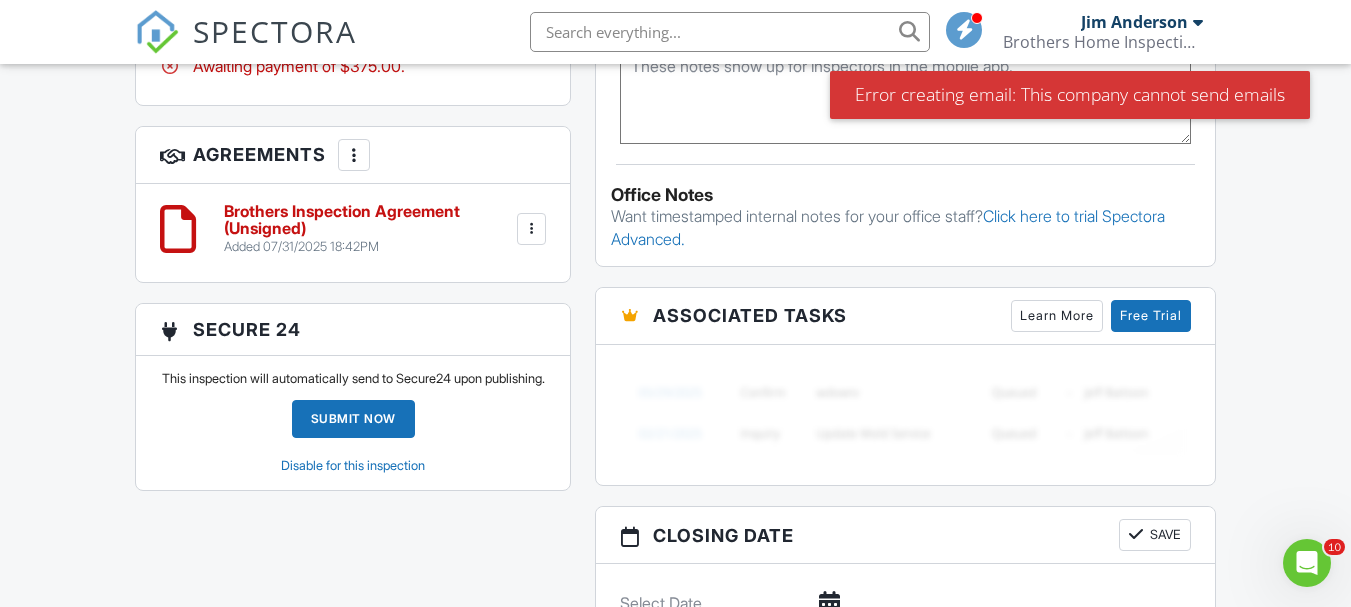 click at bounding box center [532, 229] 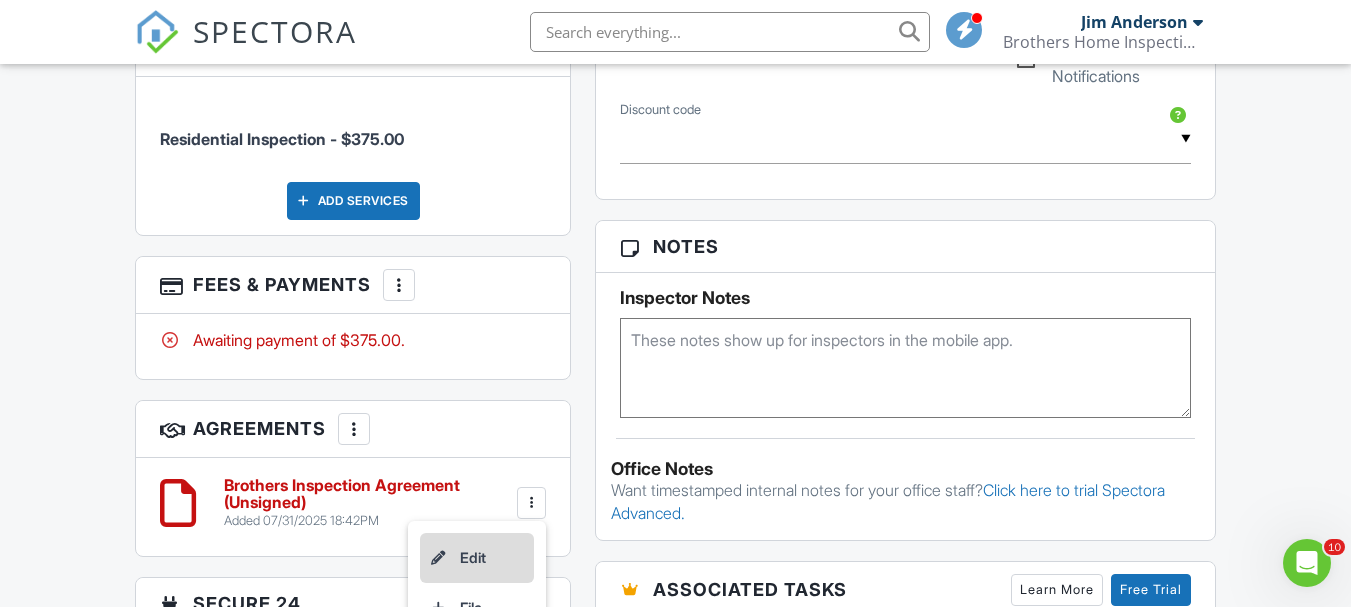 scroll, scrollTop: 1200, scrollLeft: 0, axis: vertical 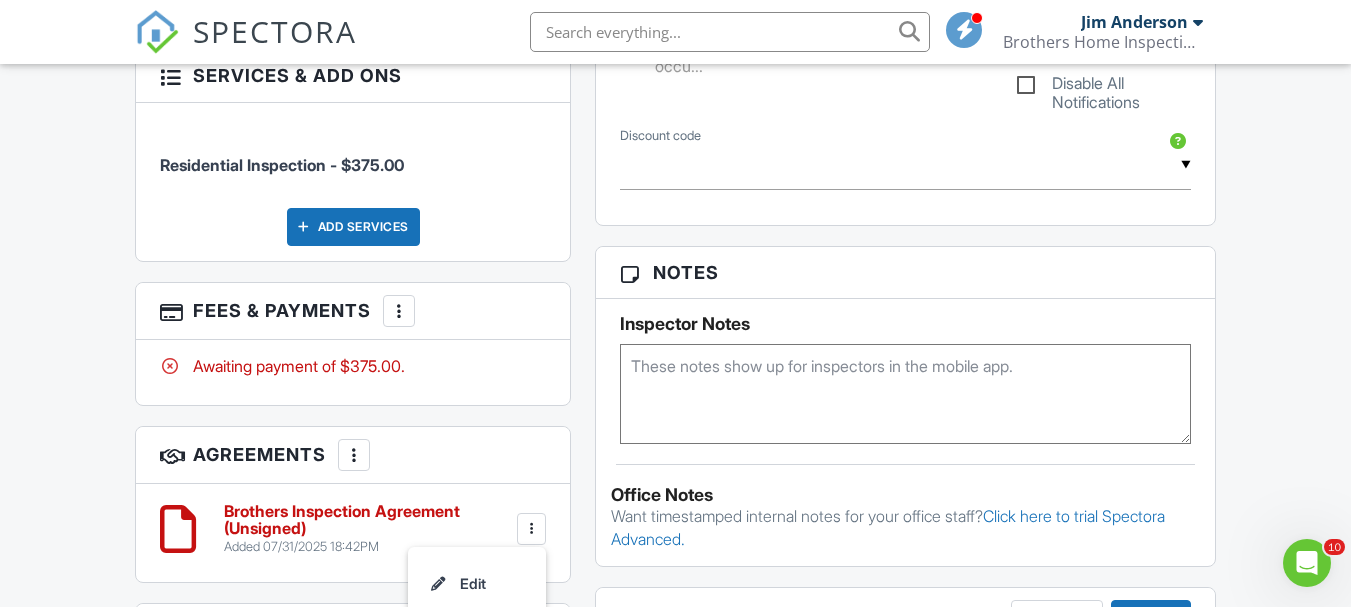 click at bounding box center [399, 311] 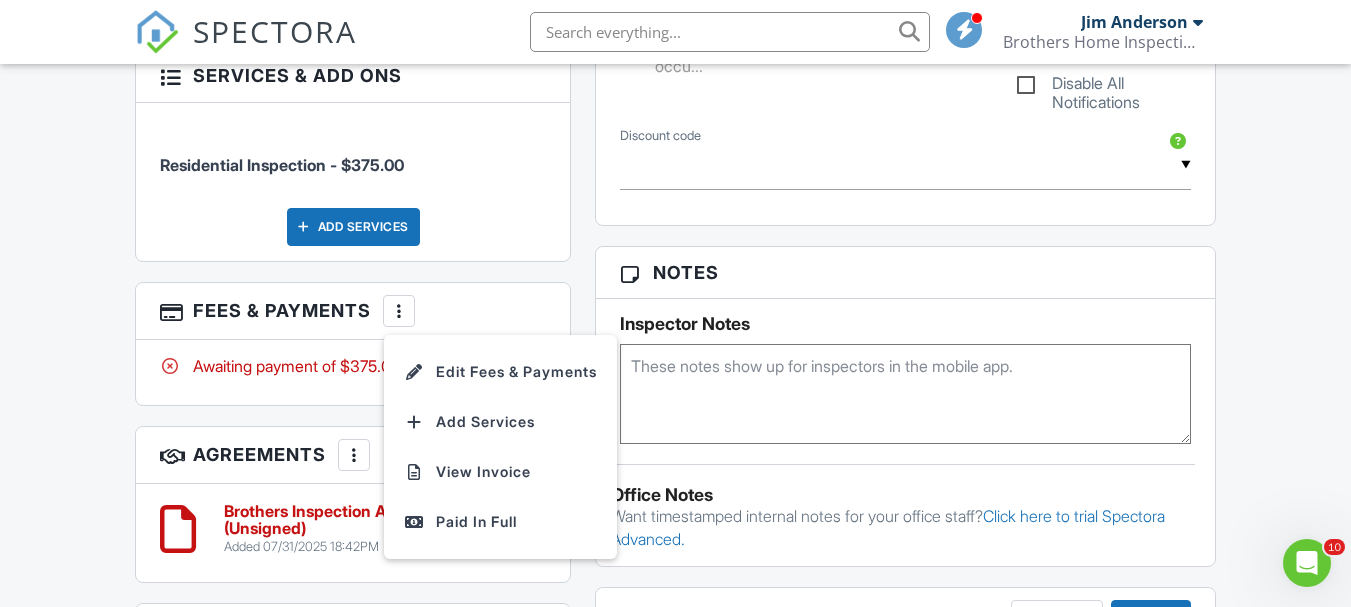 click on "Dashboard
Templates
Contacts
Metrics
Automations
Advanced
Settings
Support Center
Inspection Details
Client View
More
Property Details
Reschedule
Reorder / Copy
Share
Cancel
Delete
Print Order
Convert to V10
Enable Pass on CC Fees
View Change Log
08/02/2025  9:00 am
- 11:30 am
10952 Wilkie Ave
Inglewood, CA 90303
Built
1953
1290
sq. ft.
Lot Size
6203
sq.ft.
3
bedrooms
2.0
bathrooms
+ −  Leaflet   |   © MapTiler   © OpenStreetMap contributors
Error creating email: This company cannot send emails
All emails and texts are disabled for this inspection!
Turn on emails and texts
Turn on and Requeue Notifications
Reports
Locked" at bounding box center [675, 142] 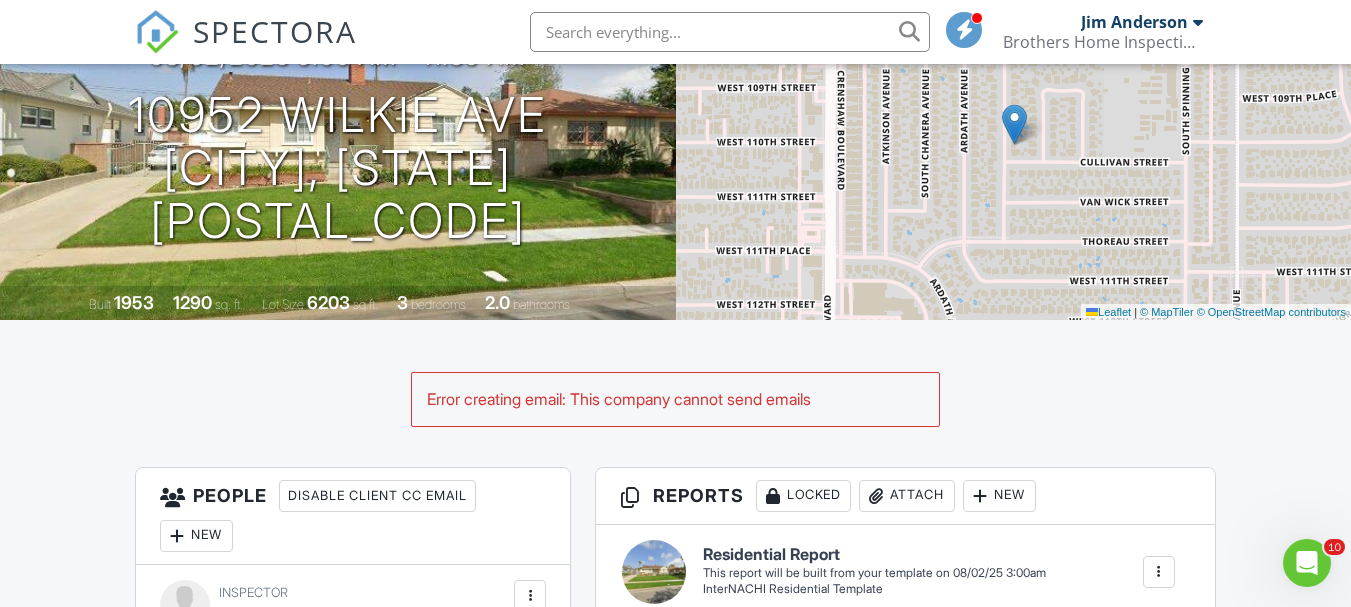 scroll, scrollTop: 114, scrollLeft: 0, axis: vertical 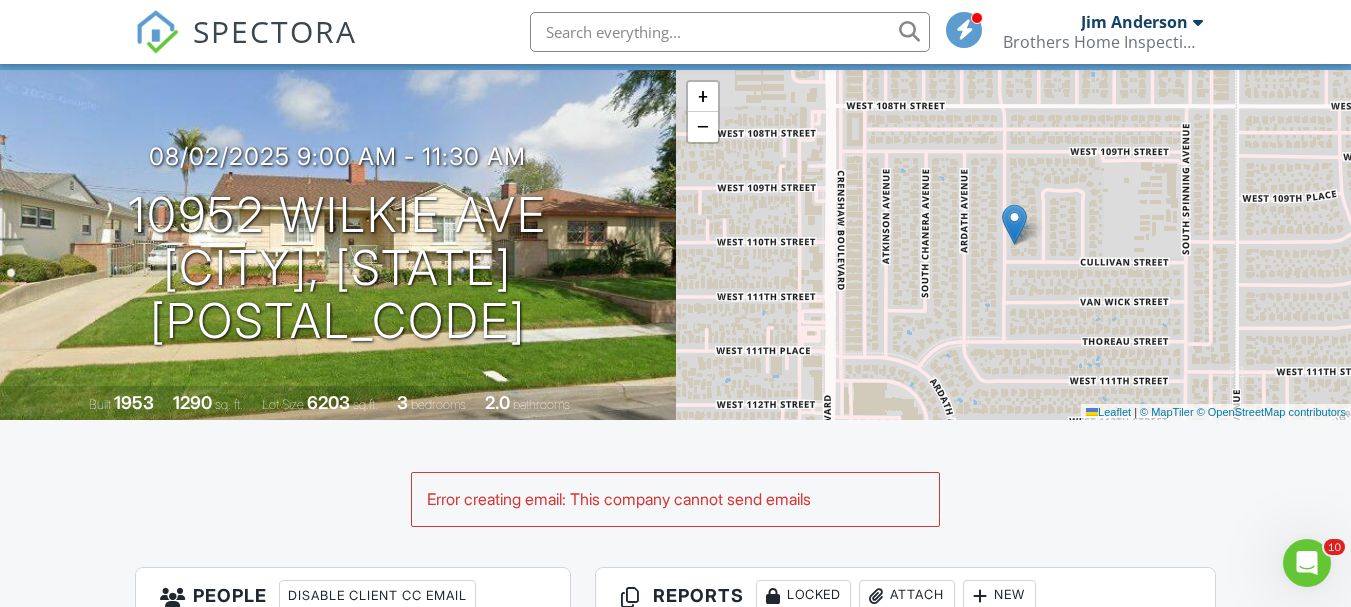 click on "SPECTORA" at bounding box center (275, 31) 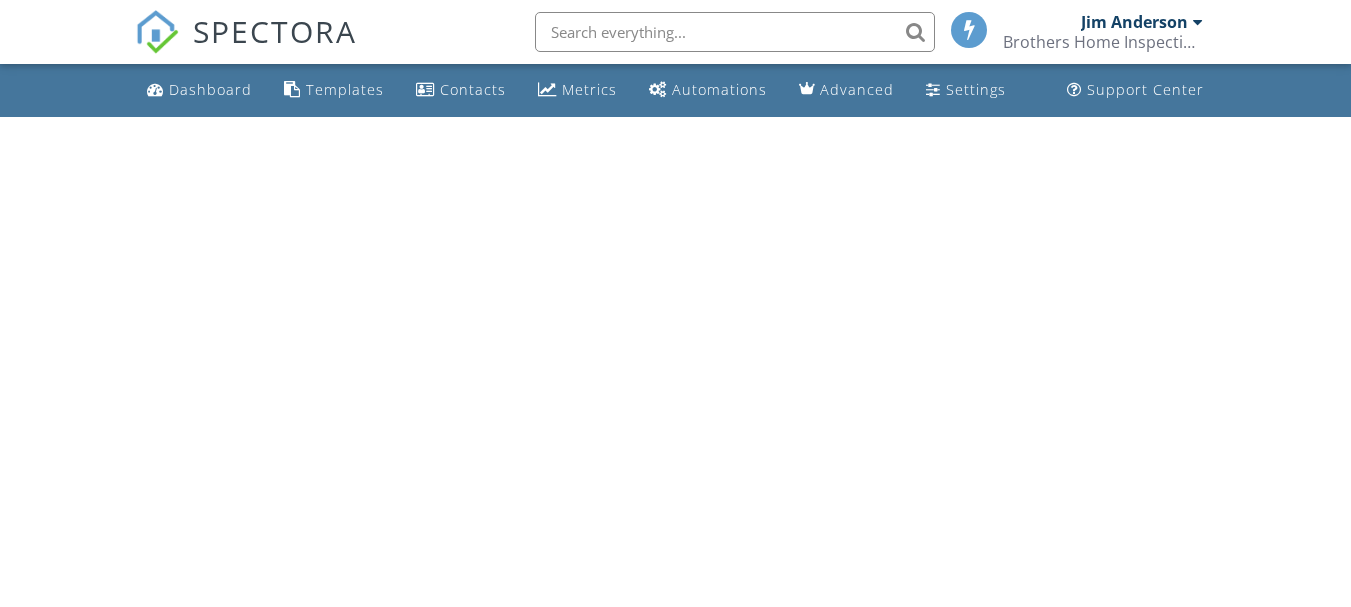 scroll, scrollTop: 0, scrollLeft: 0, axis: both 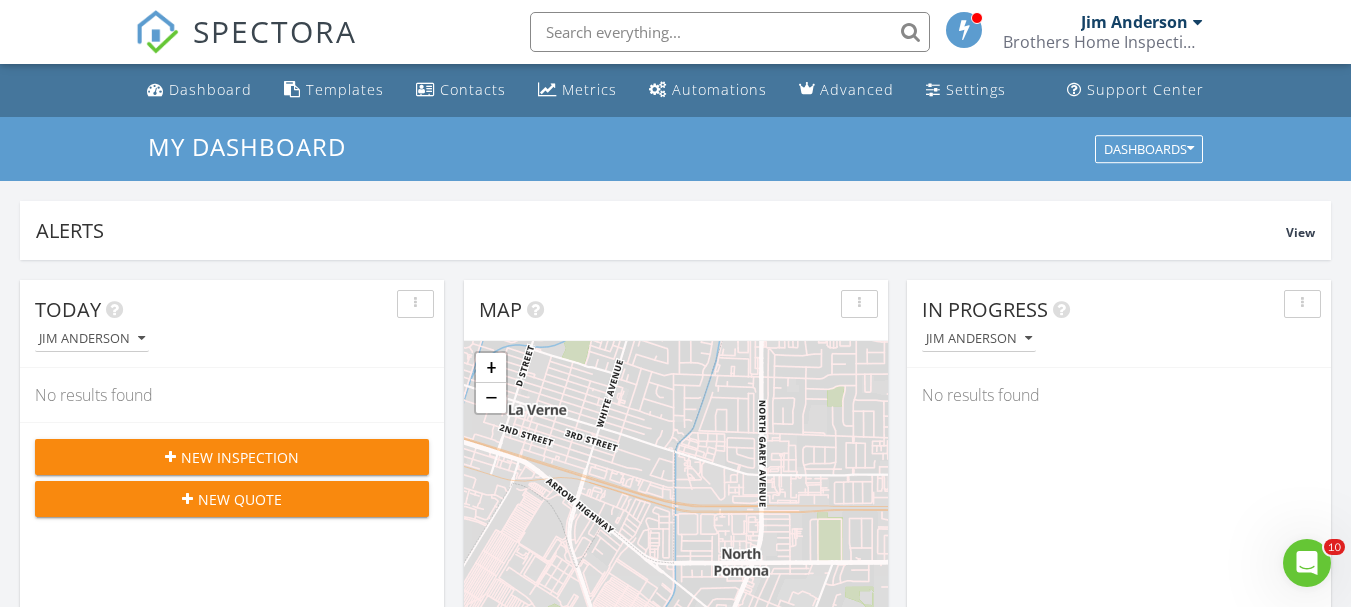 click on "Jim Anderson" at bounding box center [1142, 22] 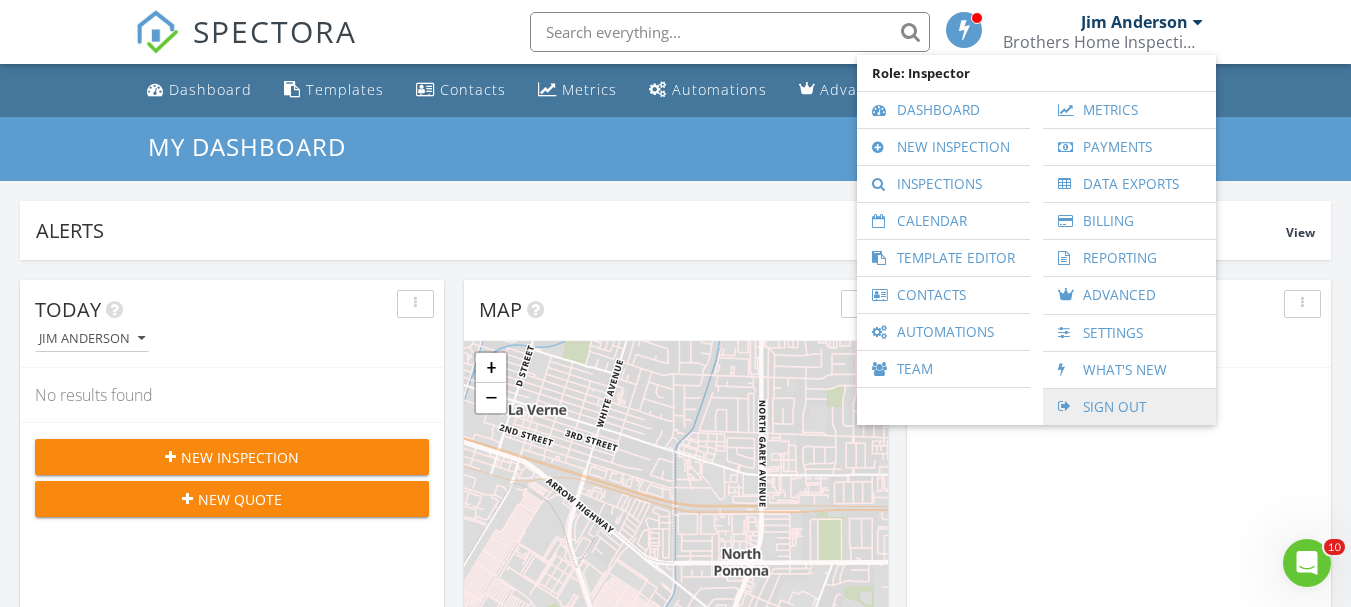 click on "Sign Out" at bounding box center (1129, 407) 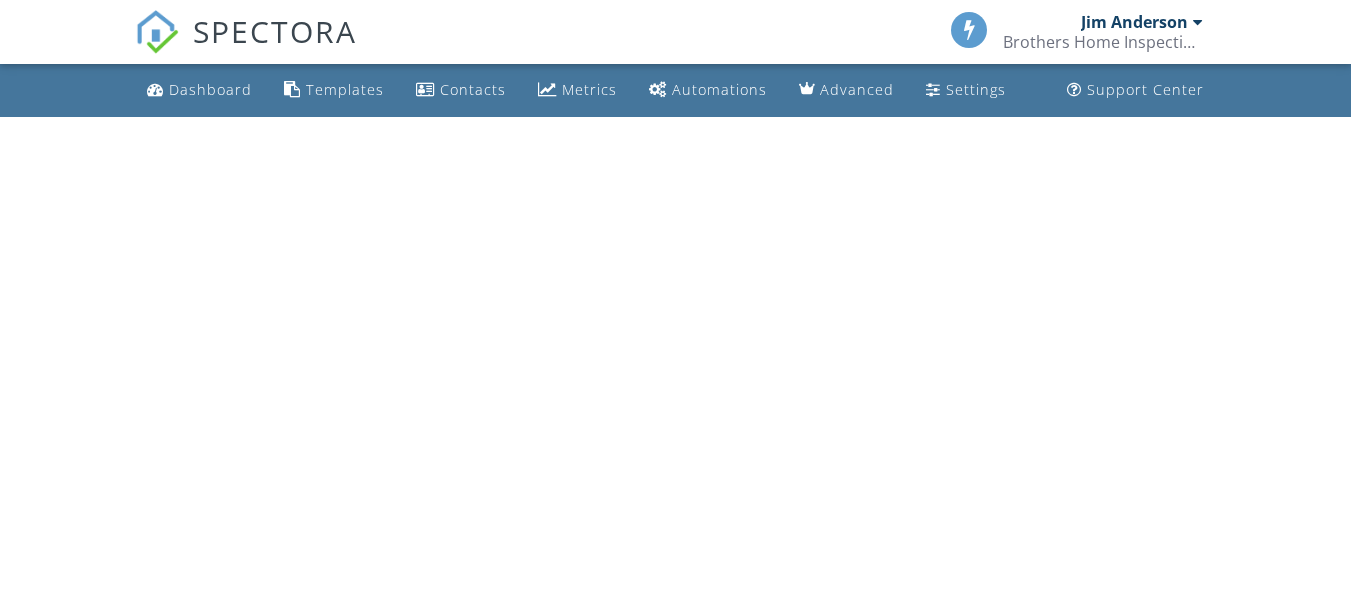 scroll, scrollTop: 0, scrollLeft: 0, axis: both 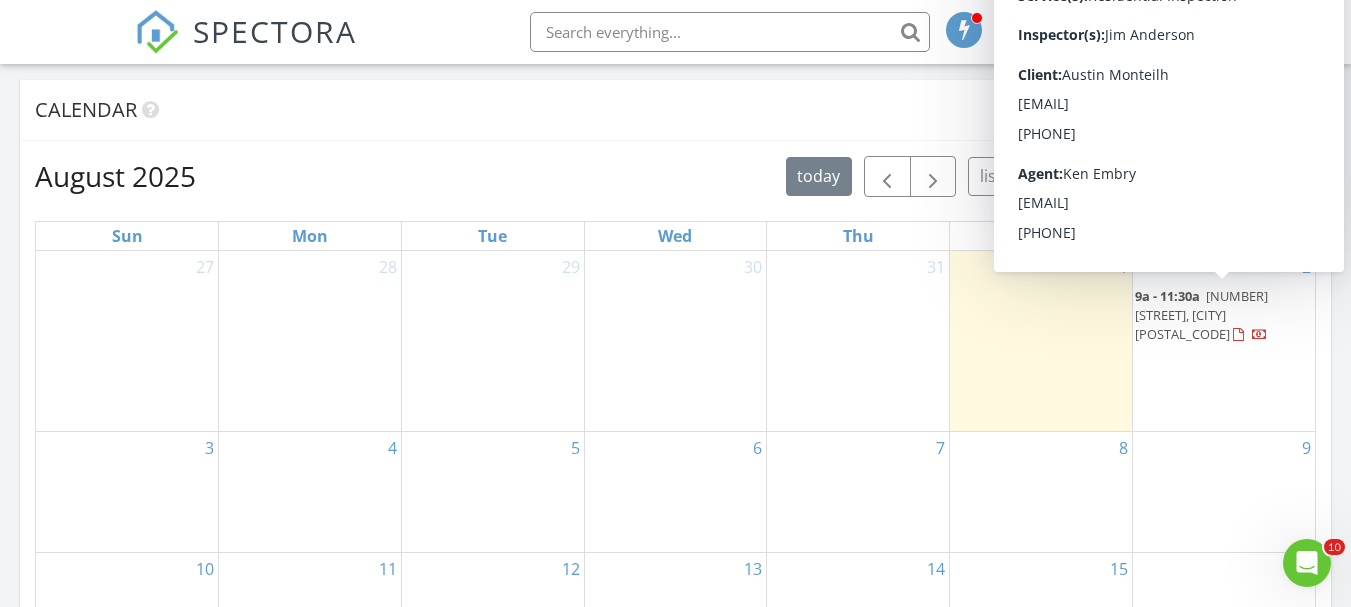 click on "9a - 11:30a
[NUMBER] [STREET], [CITY] [POSTAL_CODE]" at bounding box center (1224, 316) 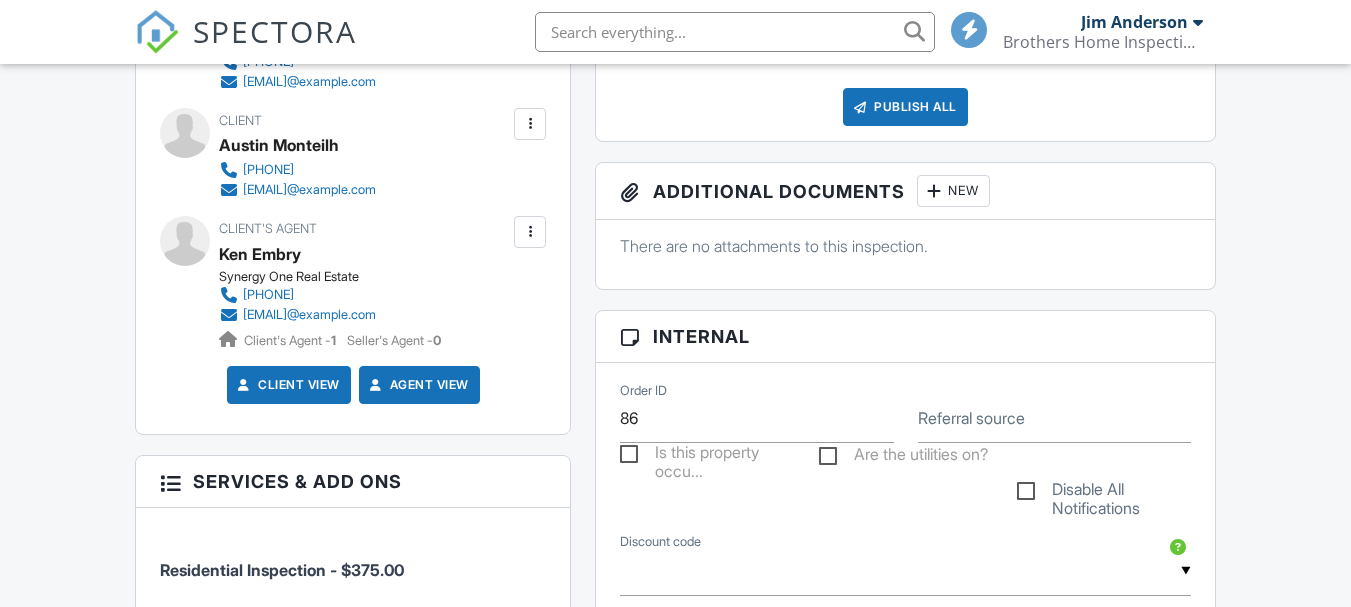 scroll, scrollTop: 700, scrollLeft: 0, axis: vertical 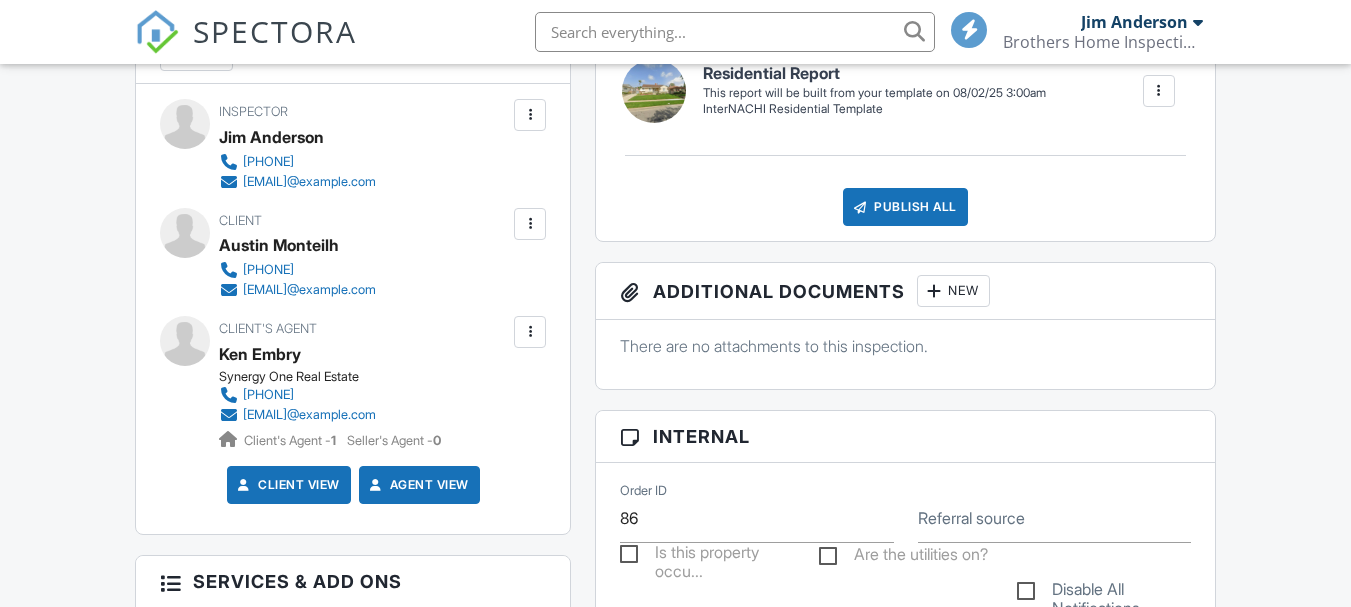 click at bounding box center (530, 224) 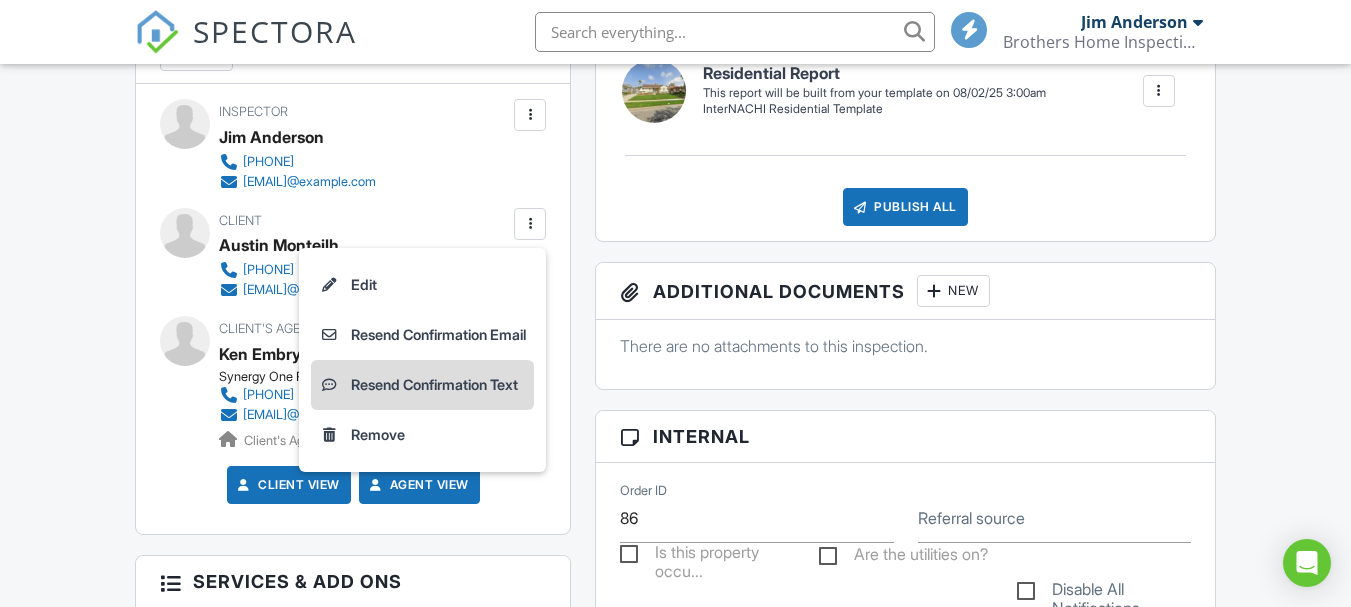 click on "Resend Confirmation Text" at bounding box center (422, 385) 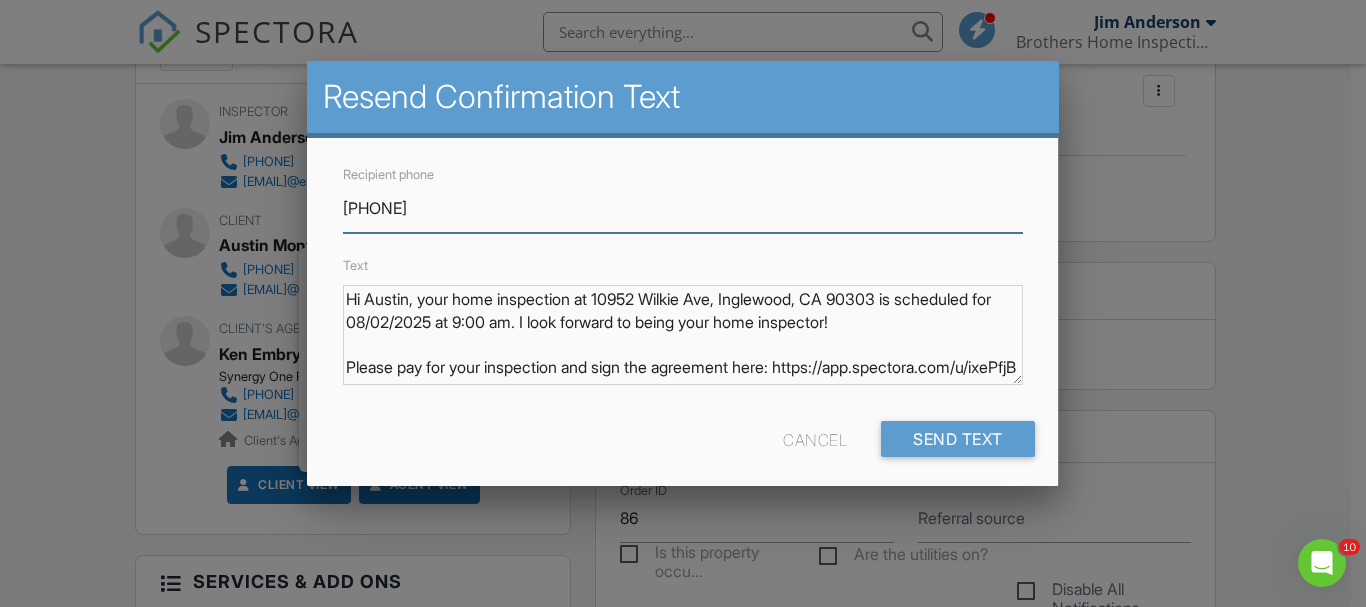 scroll, scrollTop: 0, scrollLeft: 0, axis: both 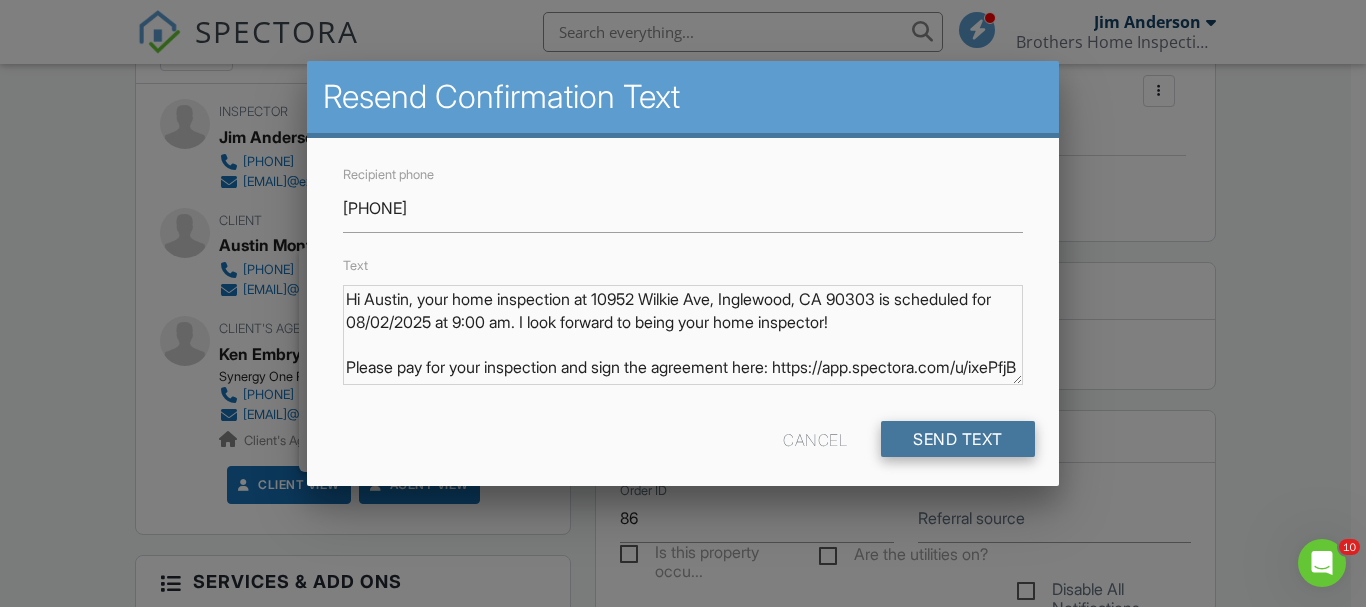 click on "Send Text" at bounding box center [958, 439] 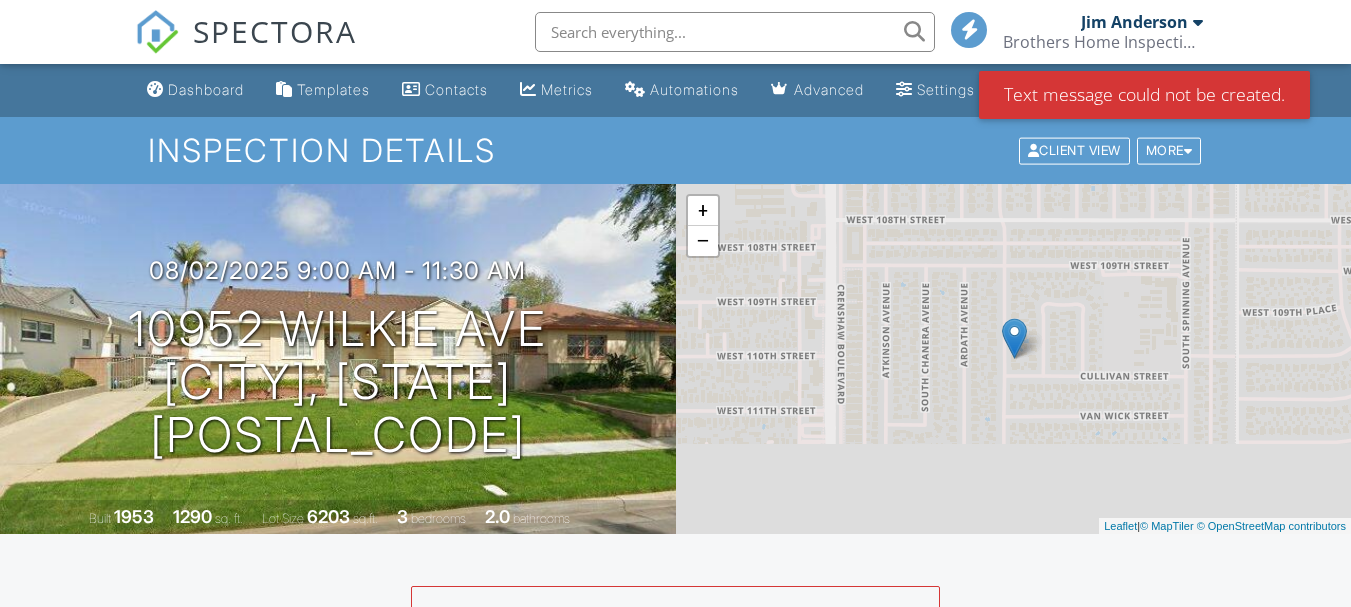 scroll, scrollTop: 0, scrollLeft: 0, axis: both 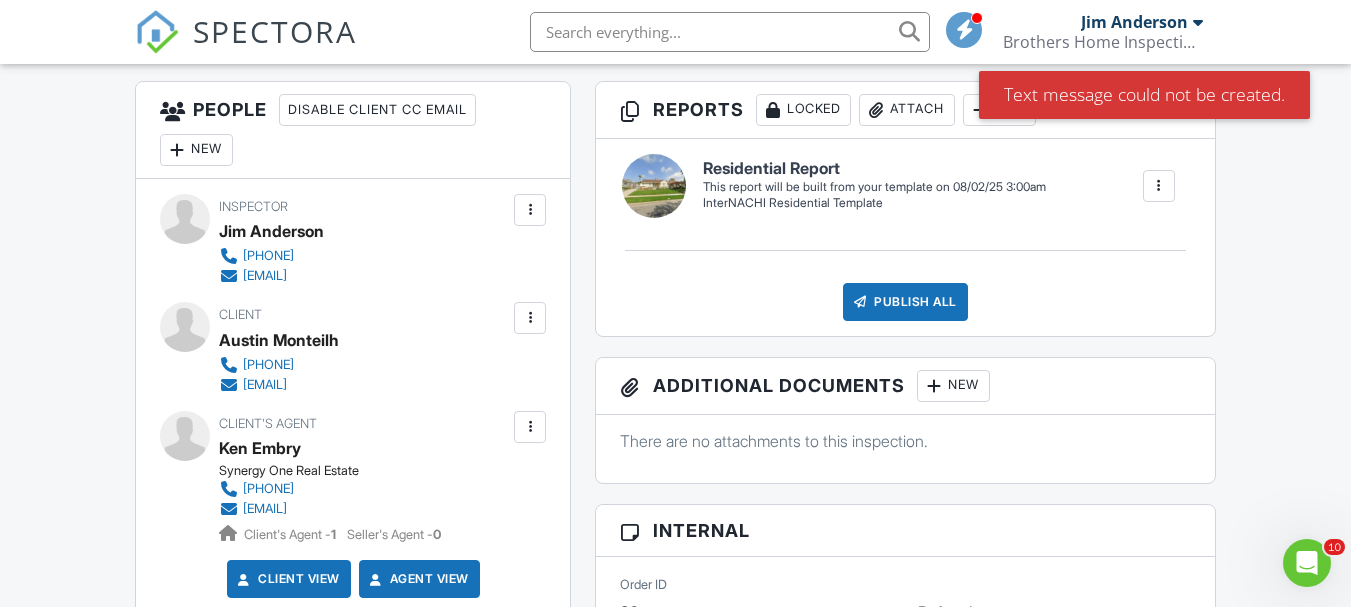 click at bounding box center (530, 318) 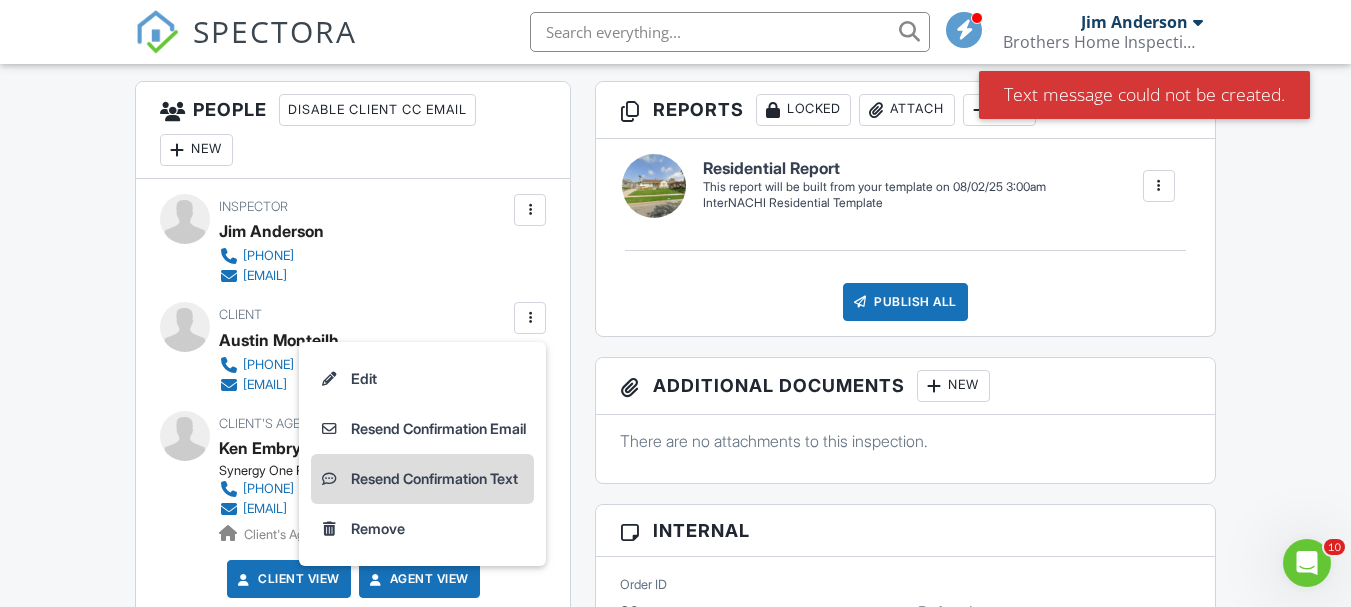 click on "Resend Confirmation Text" at bounding box center (422, 479) 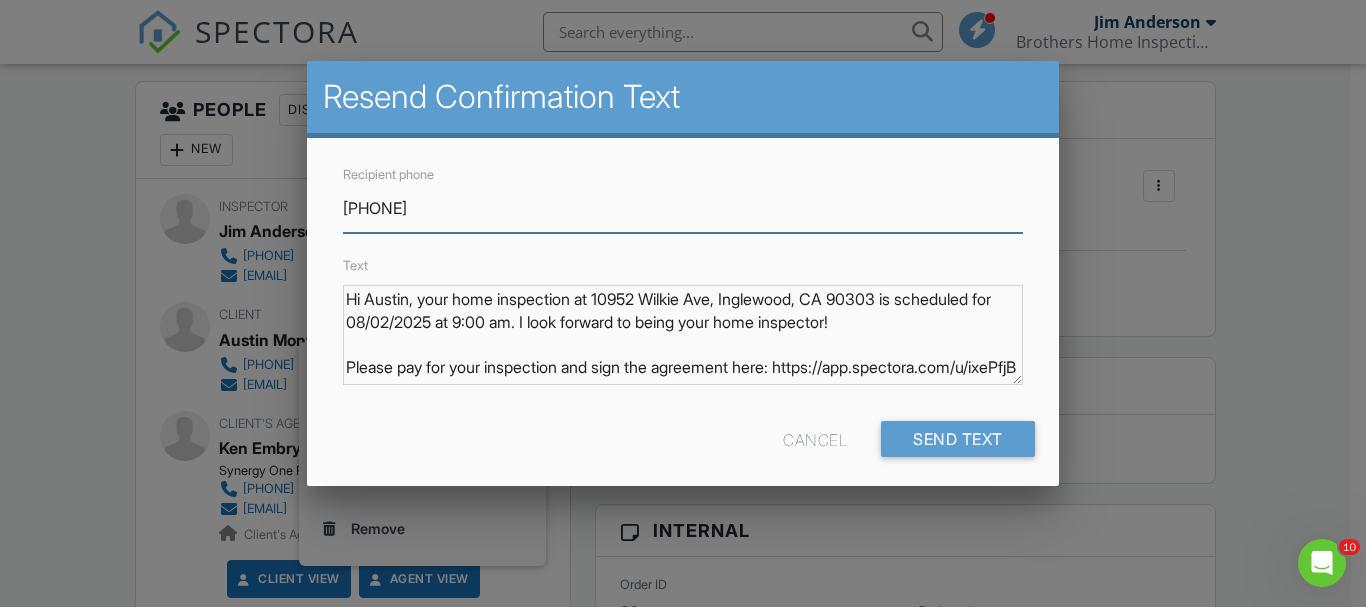 scroll, scrollTop: 18, scrollLeft: 0, axis: vertical 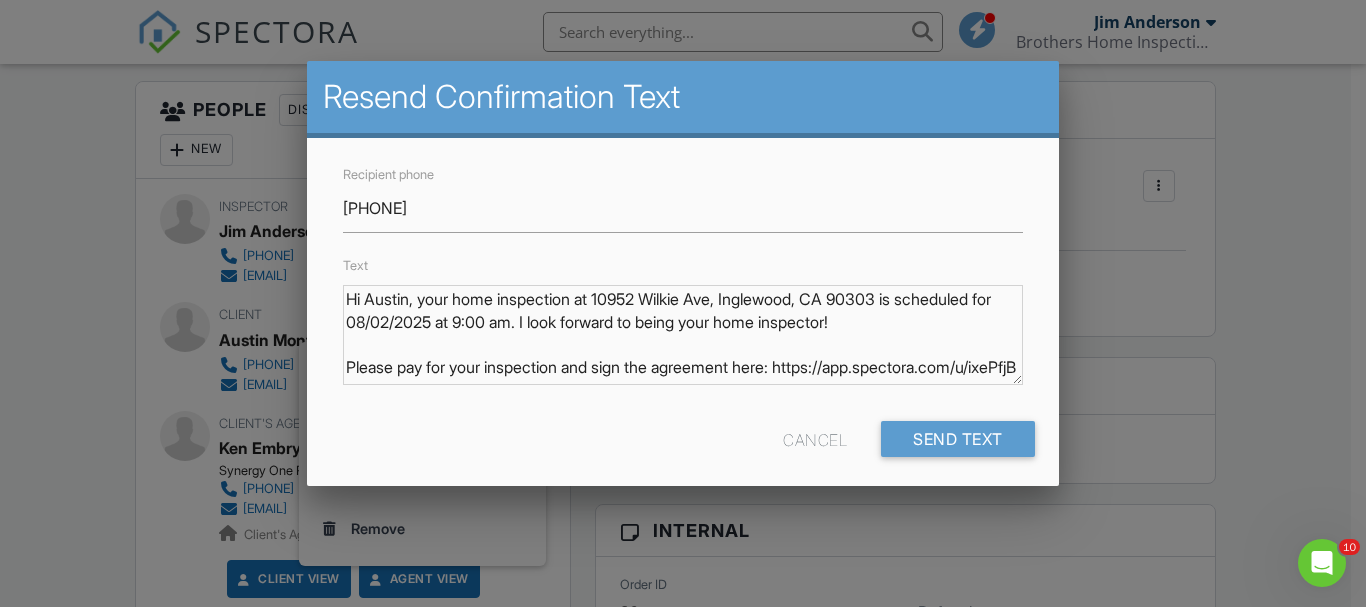 click on "Recipient phone
[PHONE]
Text
Hi [FIRST], your home inspection at [NUMBER] [STREET], [CITY], [STATE] [POSTAL_CODE] is scheduled for [DATE] at 9:00 am. I look forward to being your home inspector!
Please pay for your inspection and sign the agreement here: https://app.spectora.com/u/ixePfjB
Cancel
Send Text" at bounding box center (682, 317) 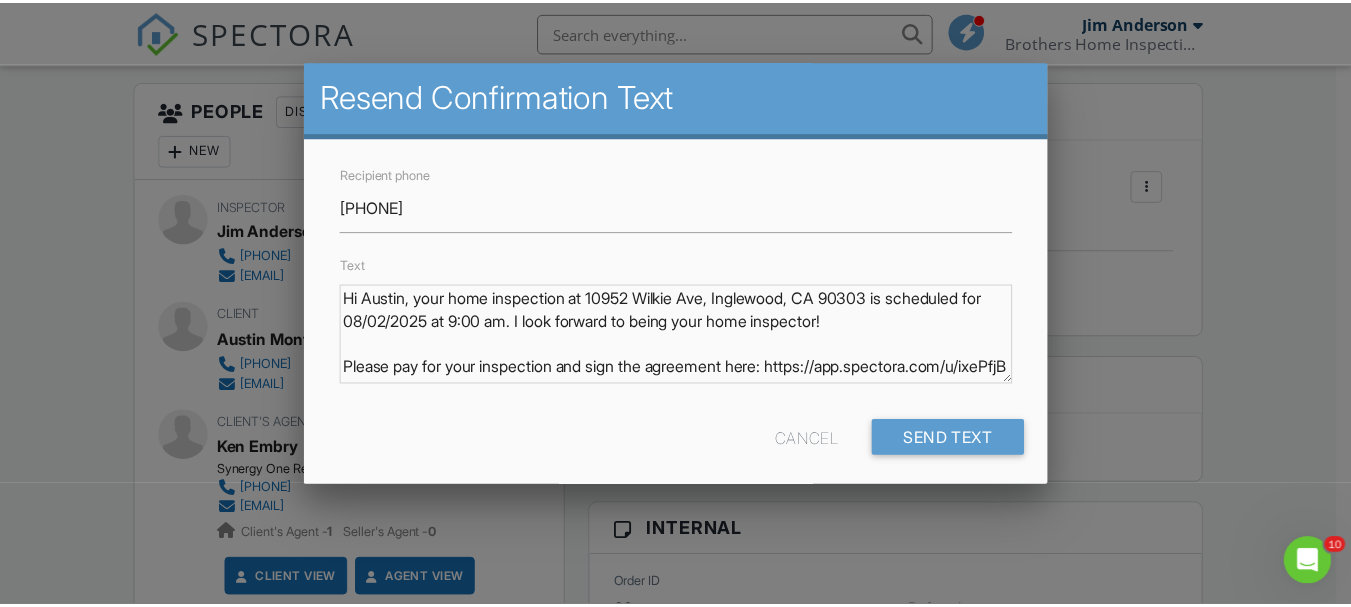scroll, scrollTop: 0, scrollLeft: 0, axis: both 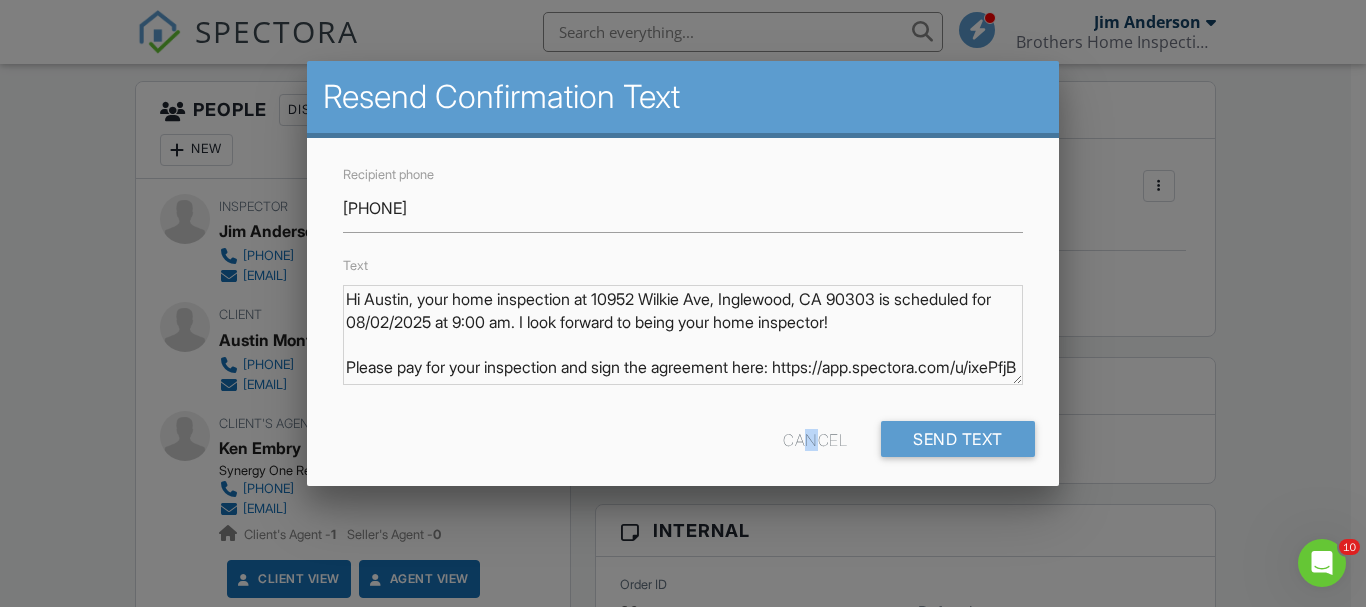 click on "Cancel" at bounding box center (815, 439) 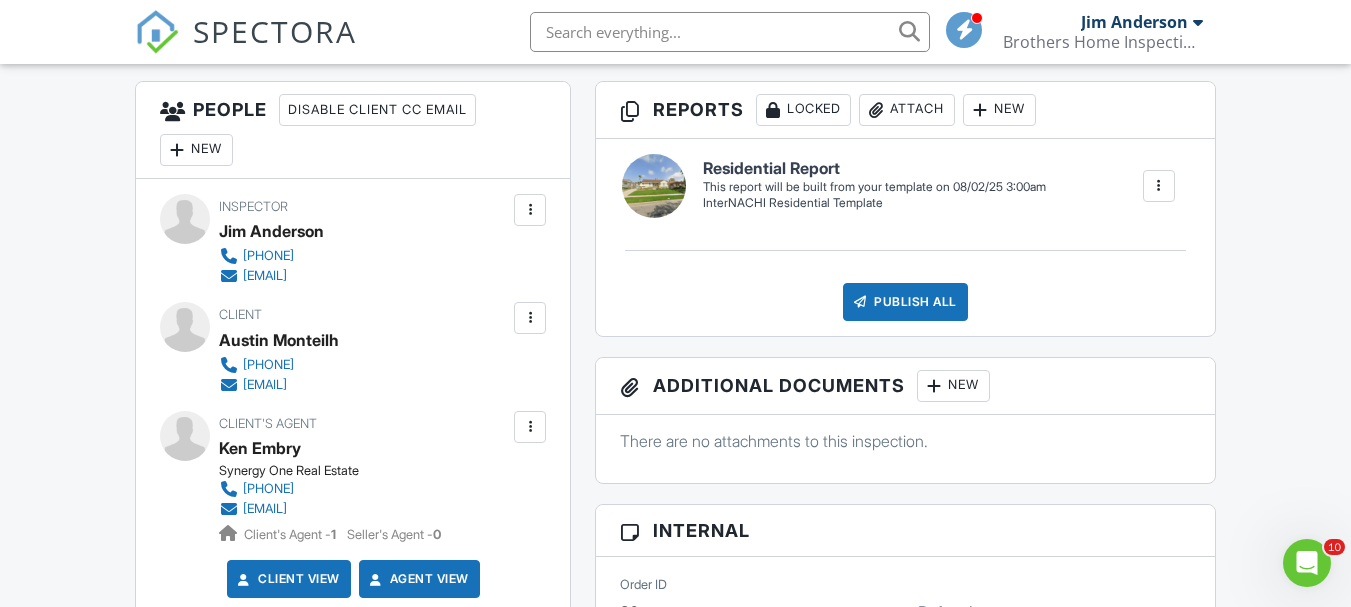 drag, startPoint x: 422, startPoint y: 387, endPoint x: 277, endPoint y: 394, distance: 145.16887 